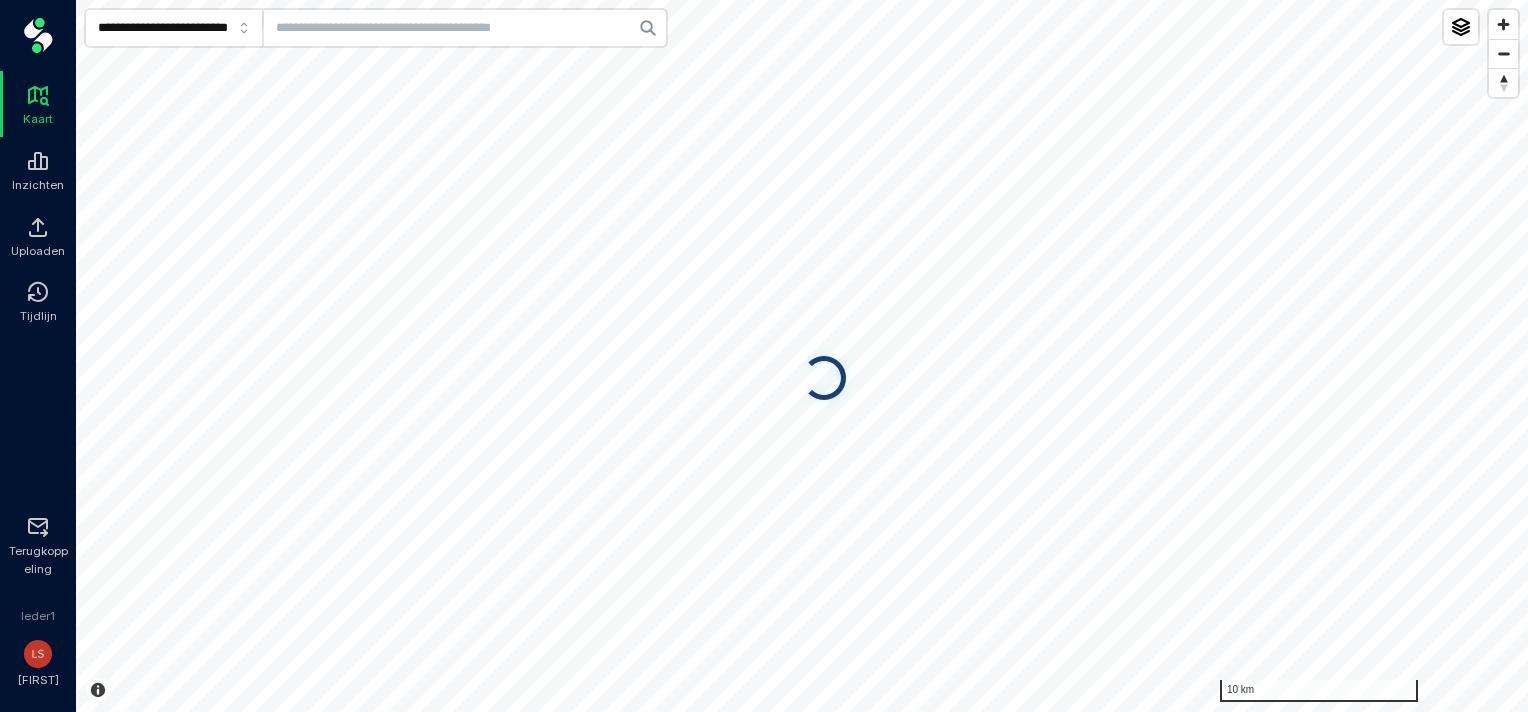 scroll, scrollTop: 0, scrollLeft: 0, axis: both 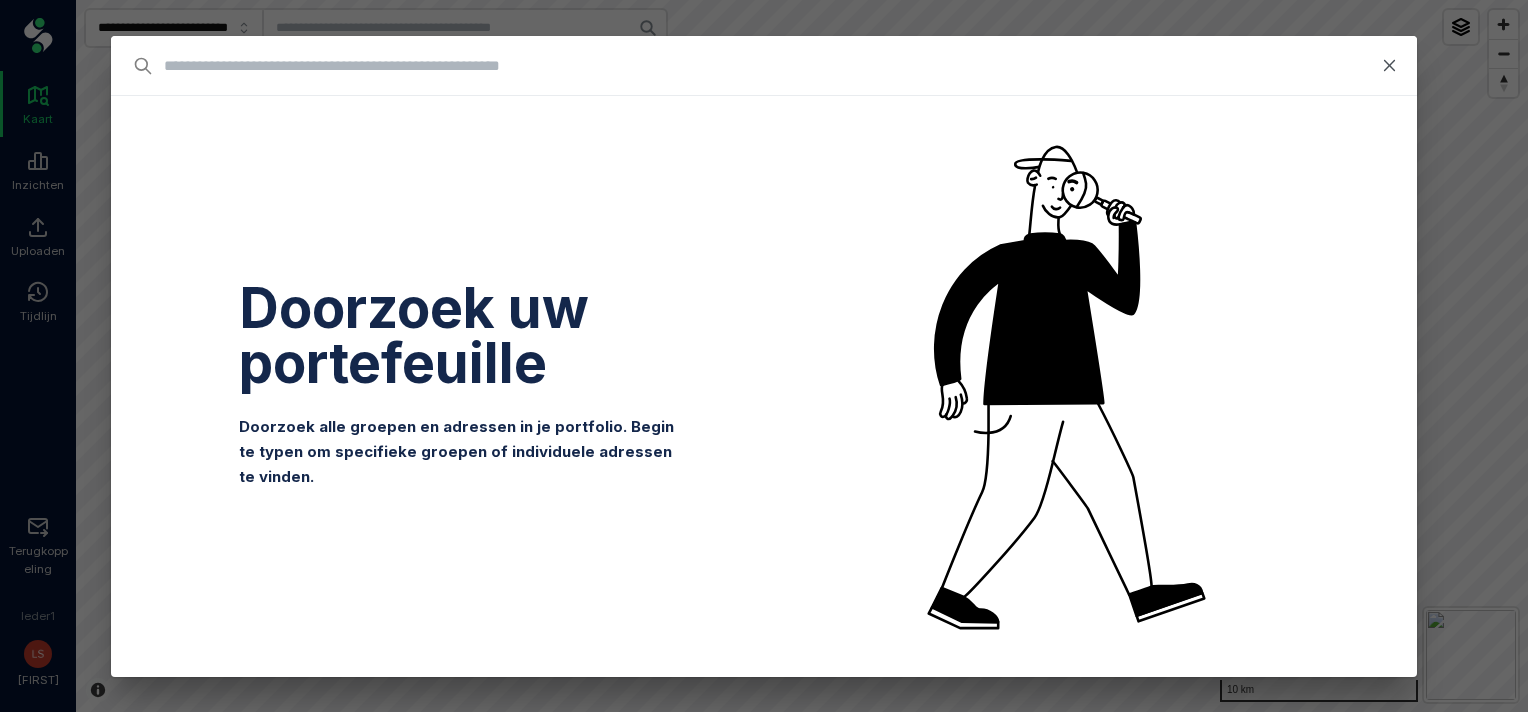 type on "*" 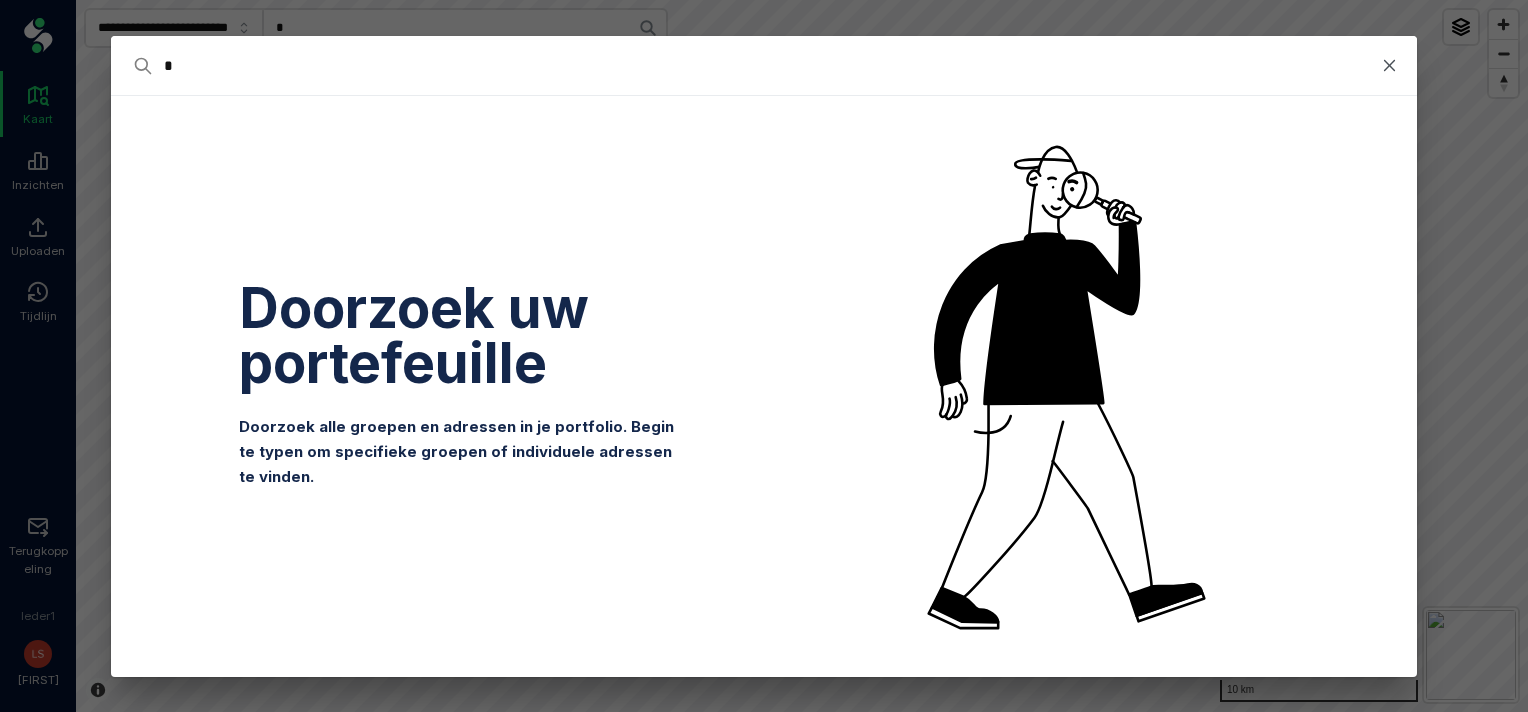 type on "**" 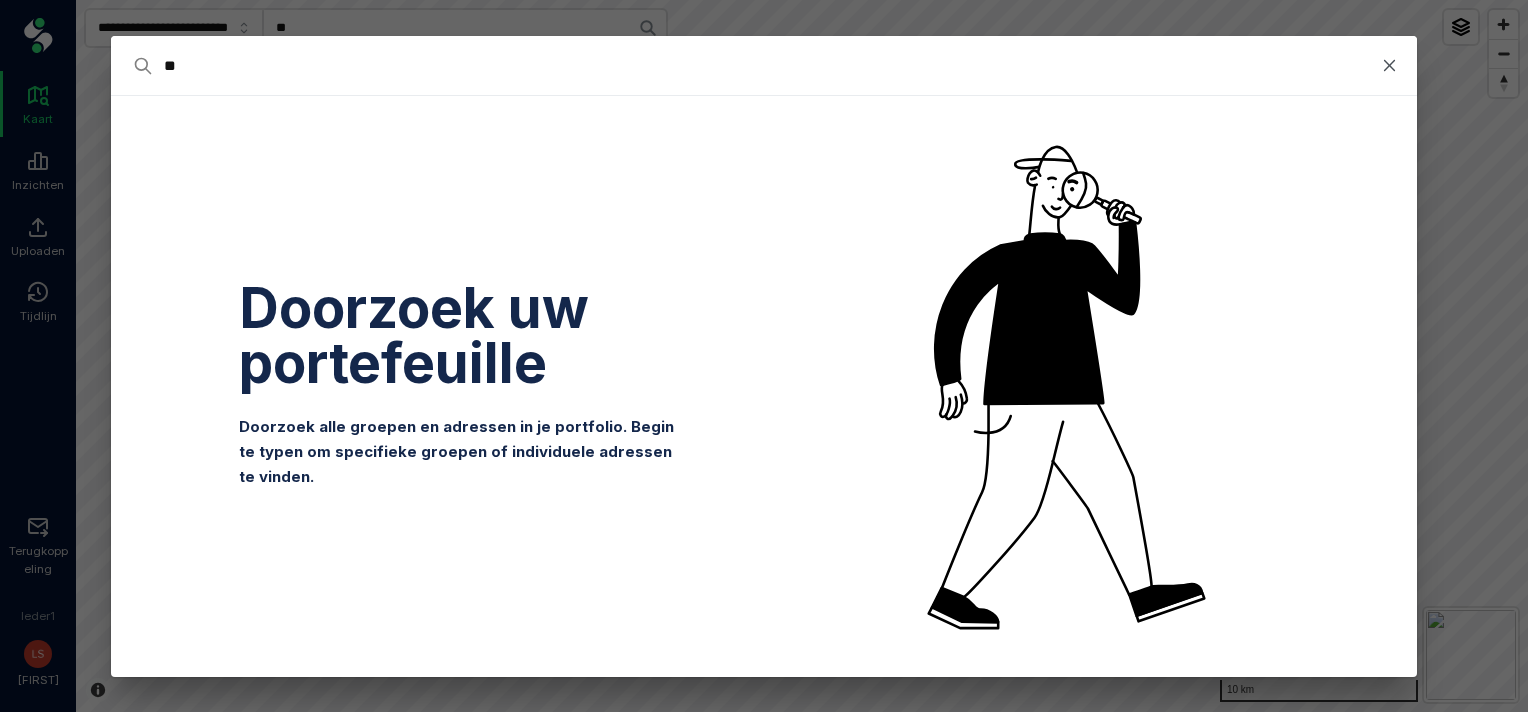 type on "***" 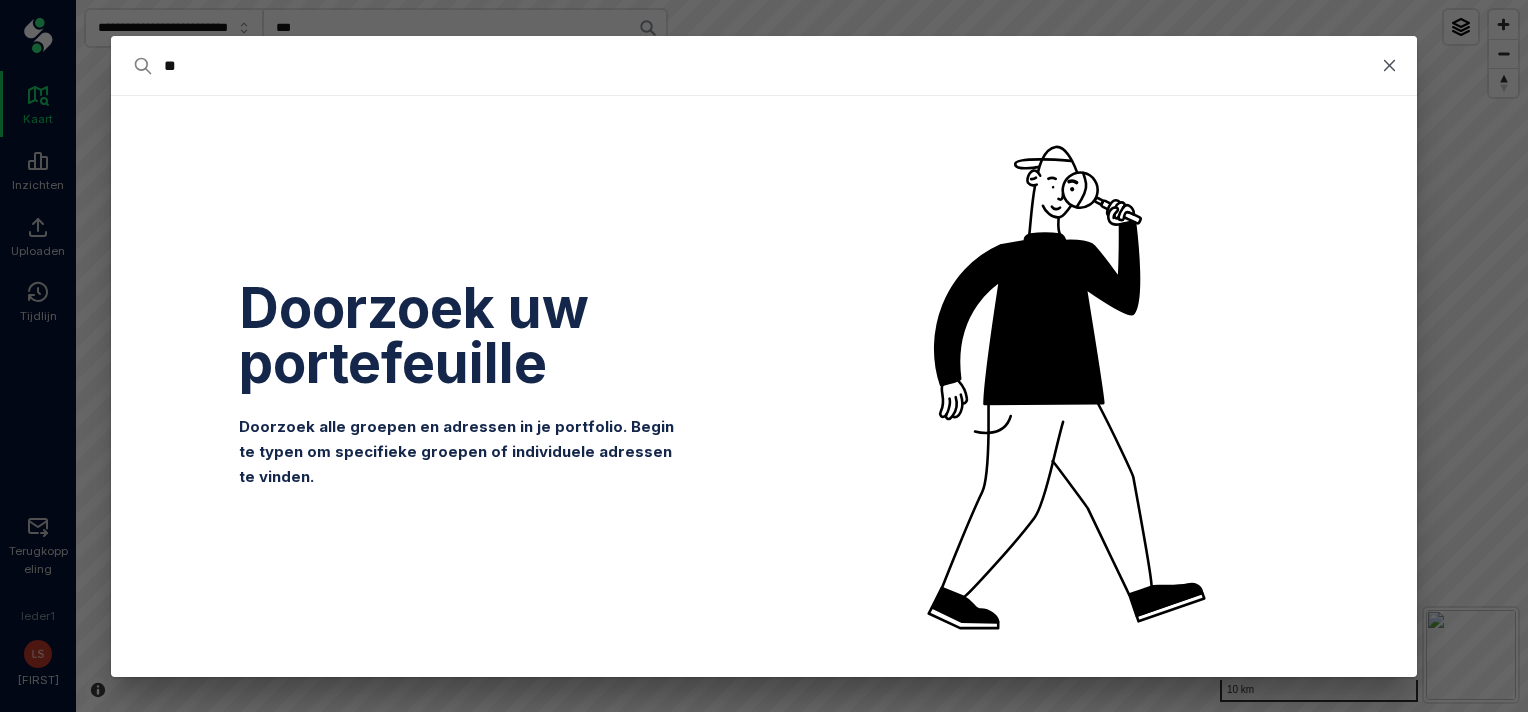 type on "***" 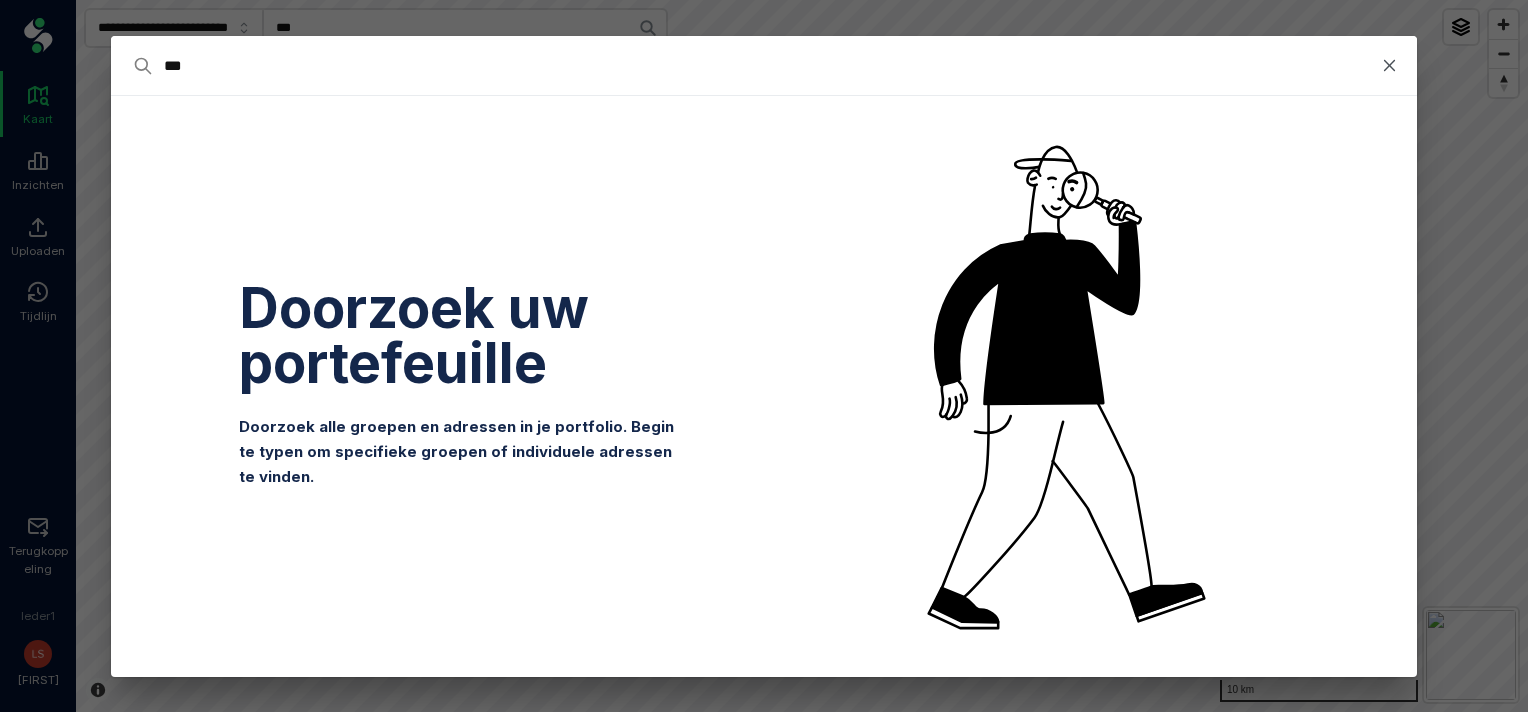 type on "****" 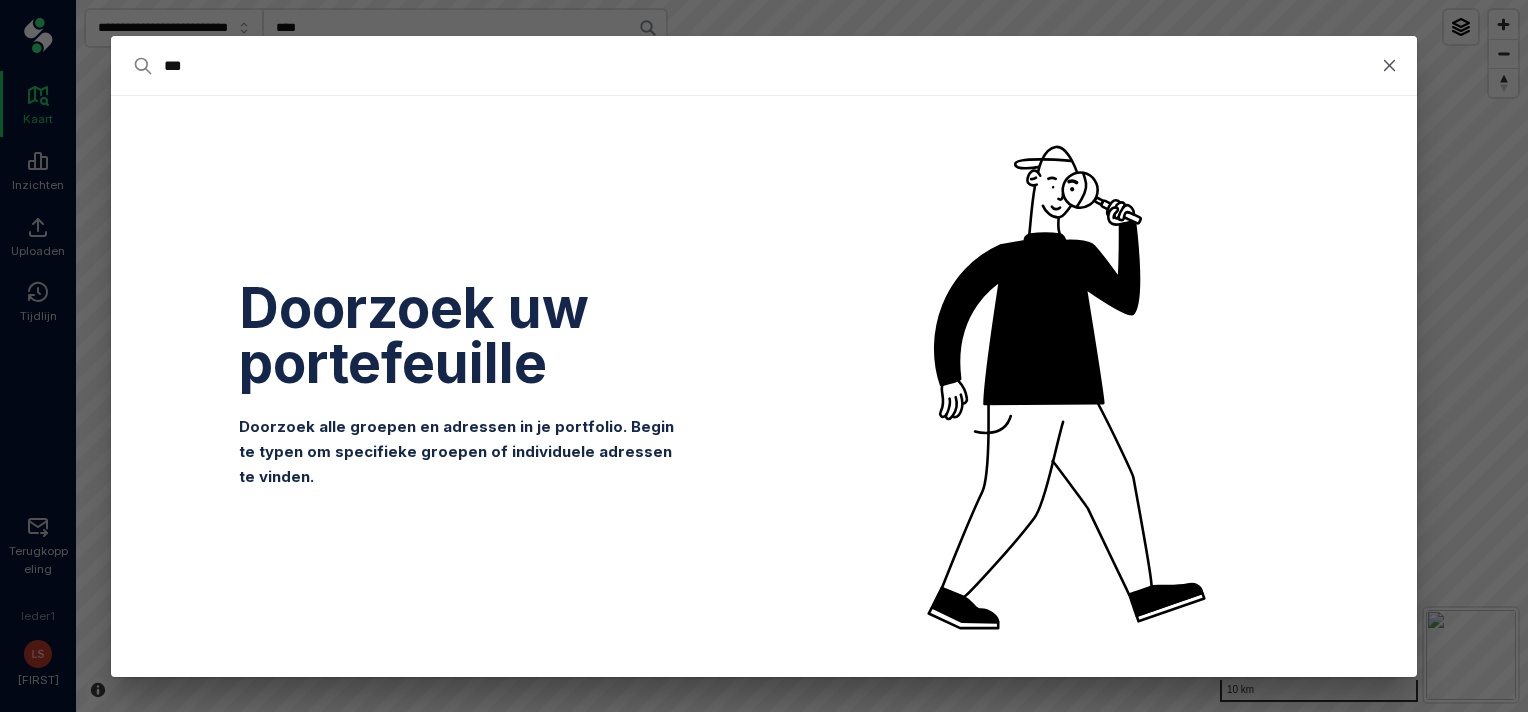 type on "****" 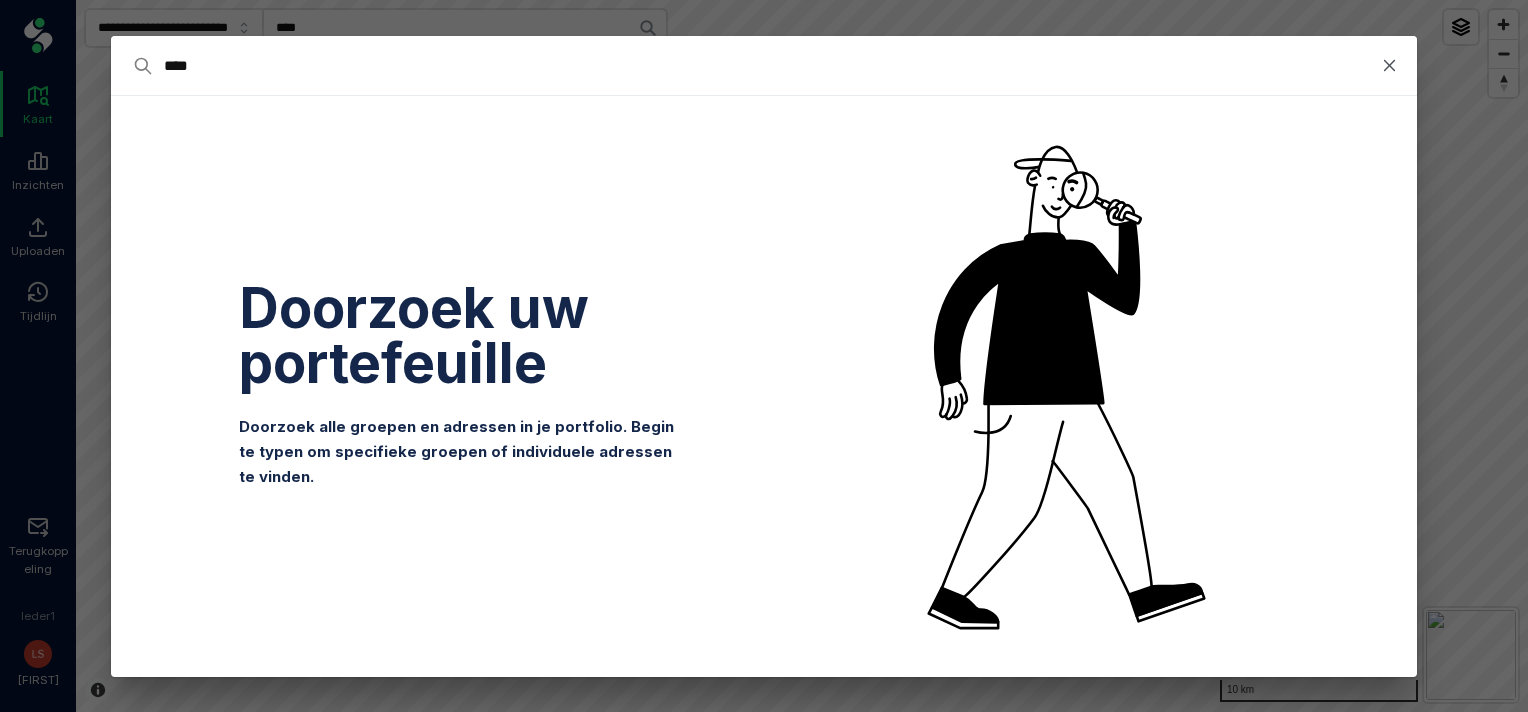 type on "*****" 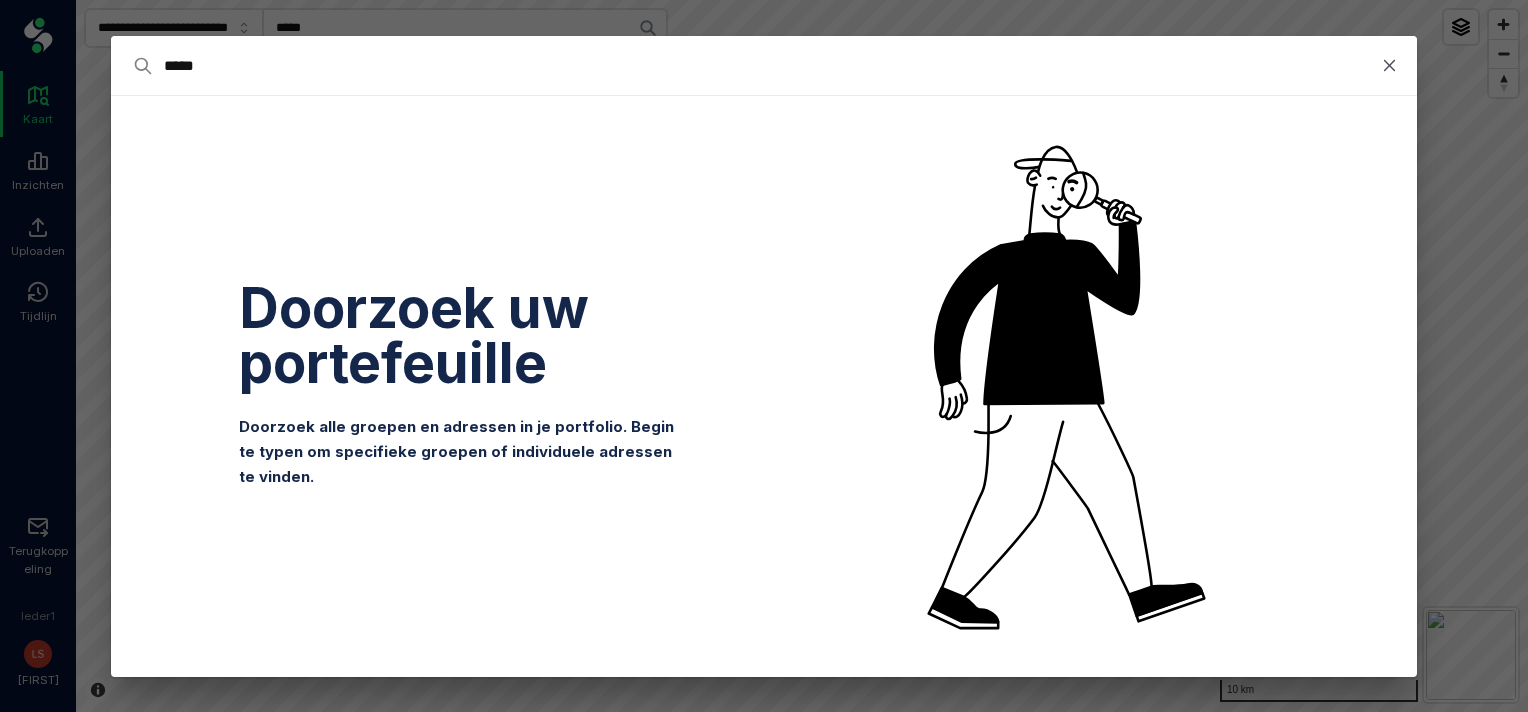 type on "******" 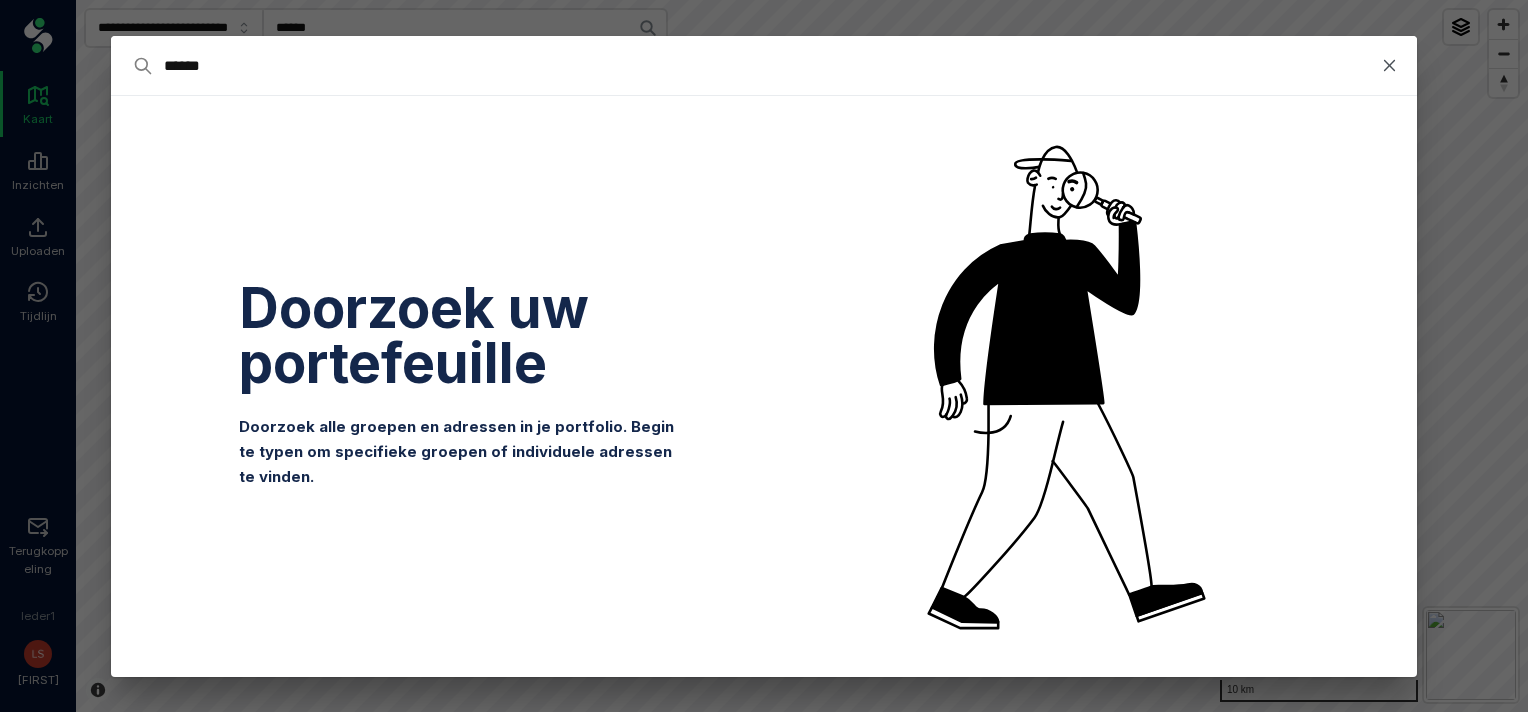 type on "*******" 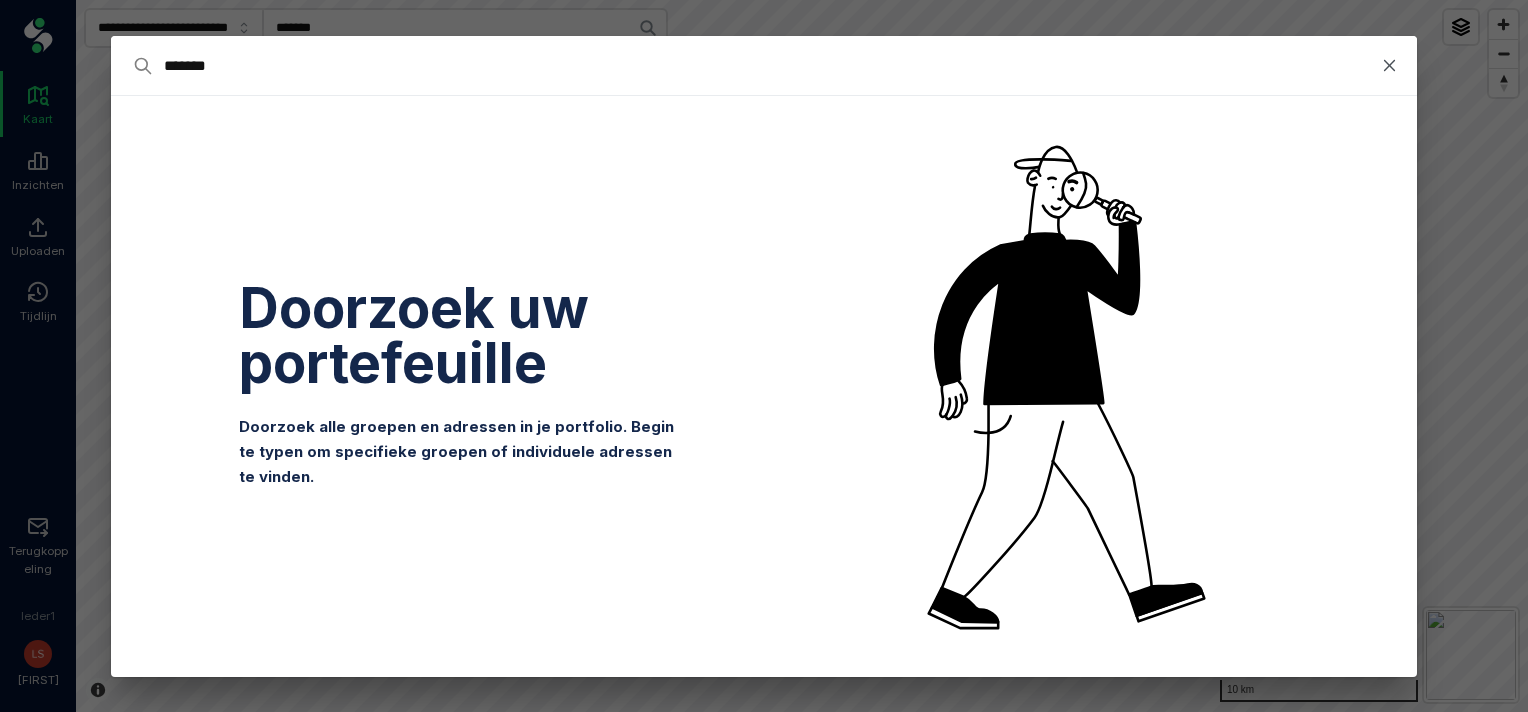 type on "********" 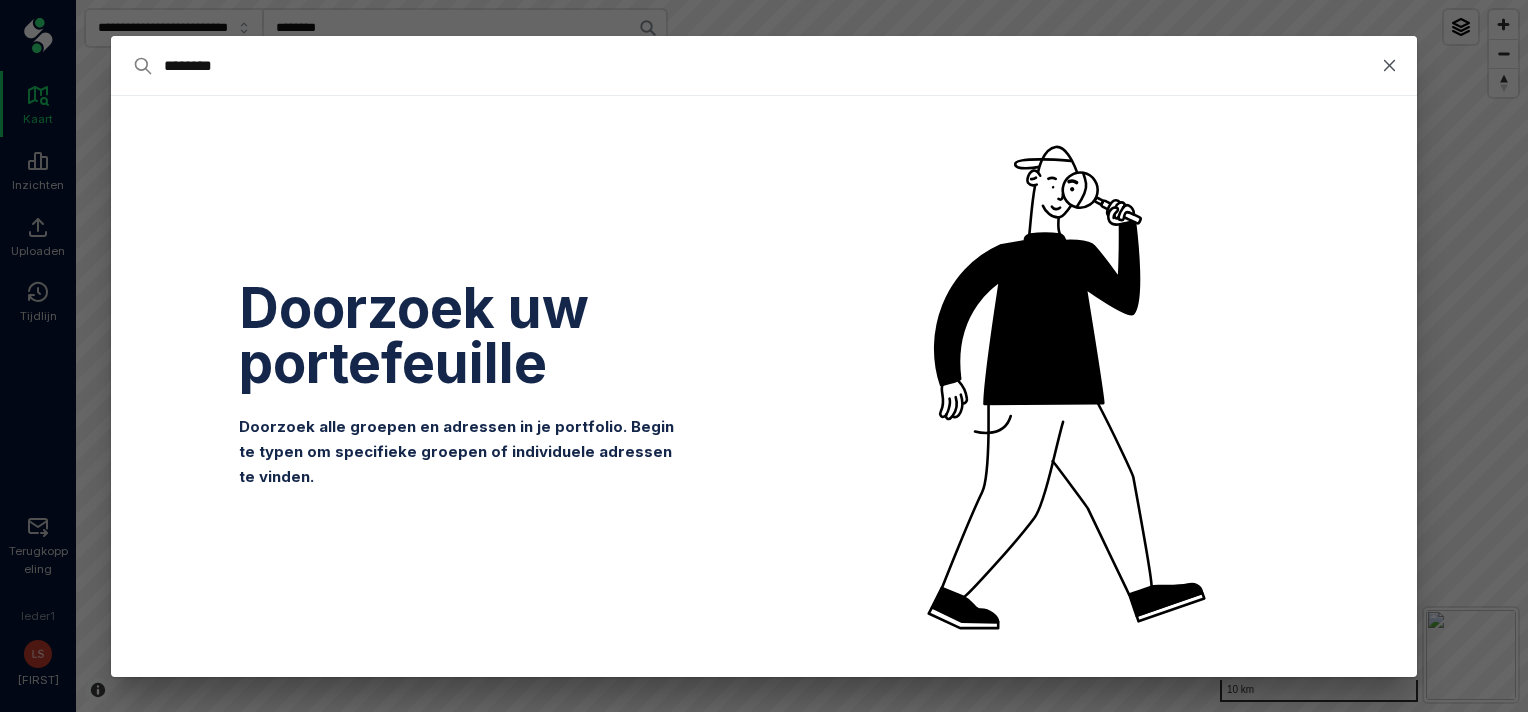 type on "*********" 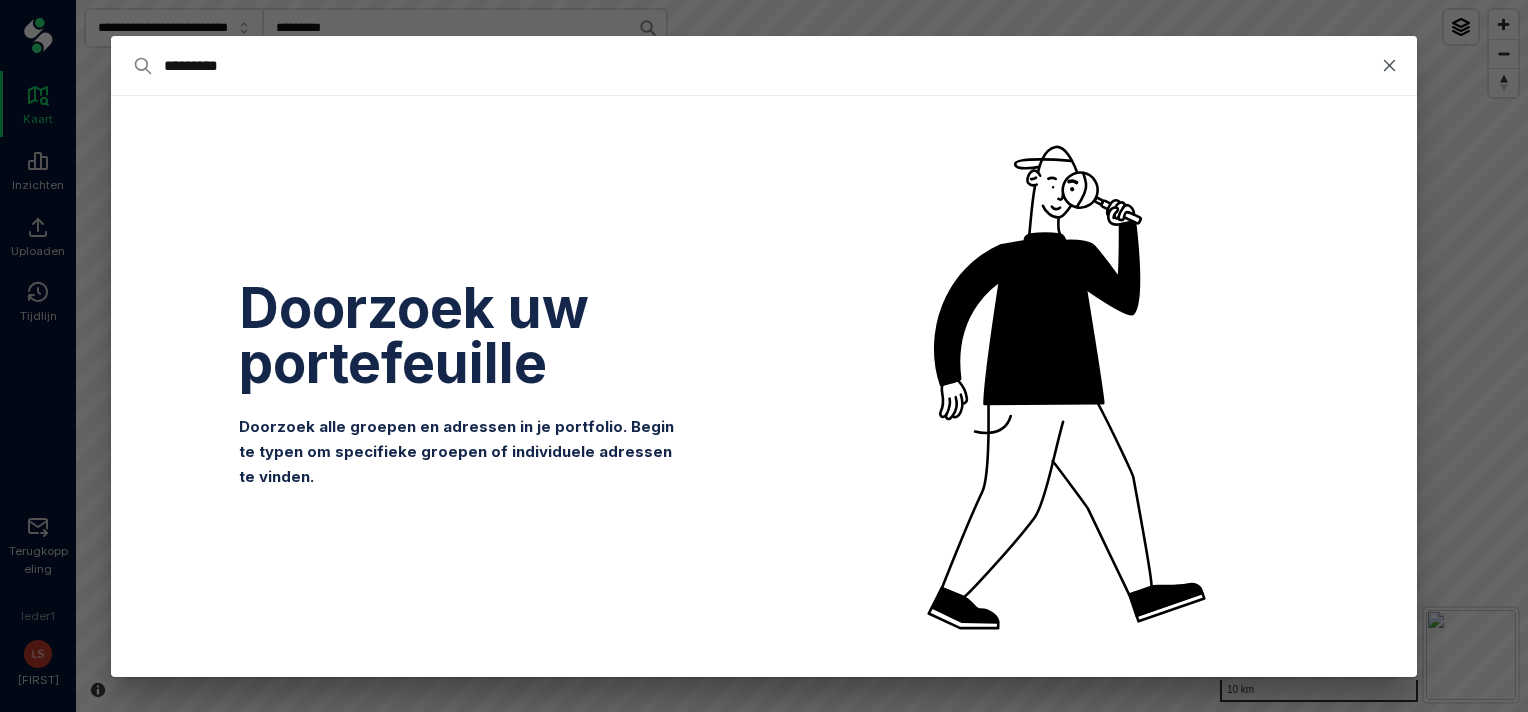 type on "*********" 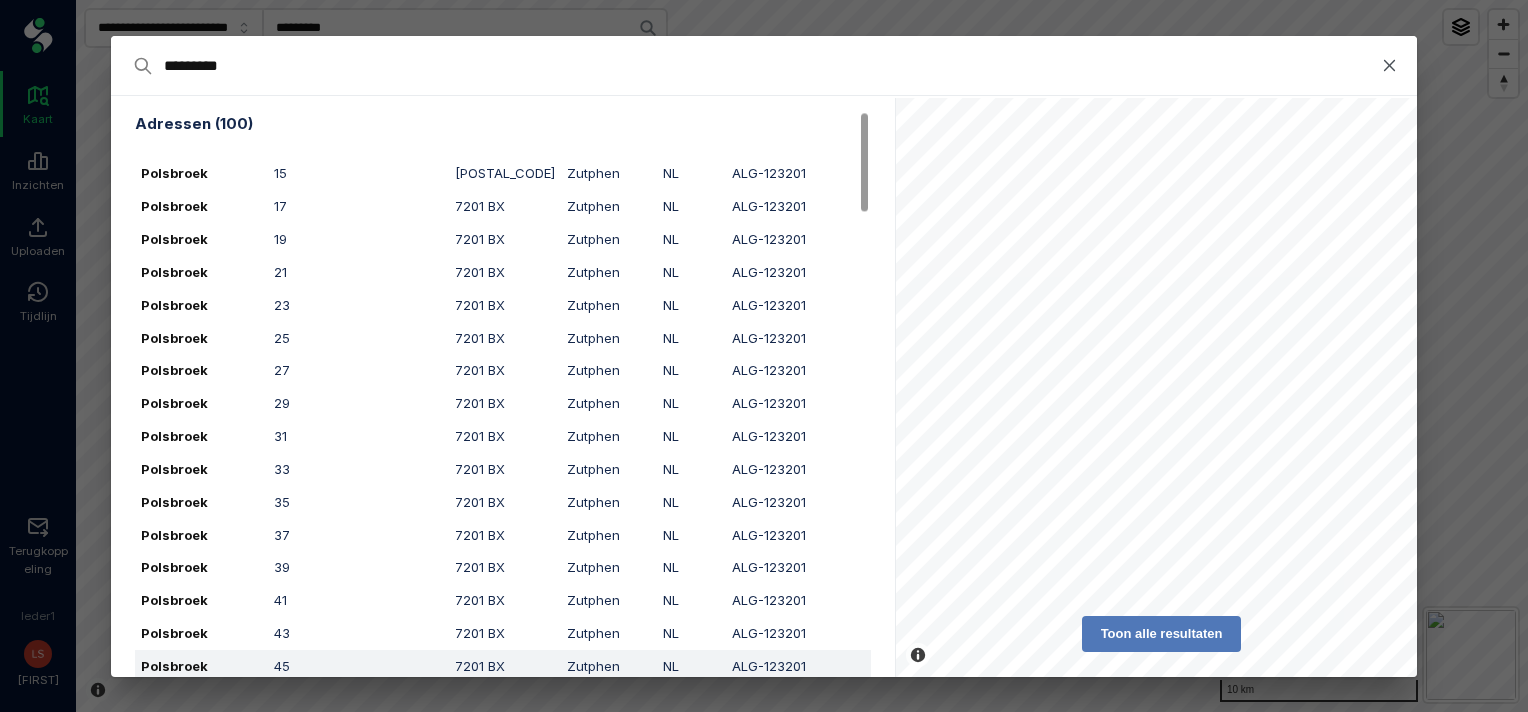 scroll, scrollTop: 400, scrollLeft: 0, axis: vertical 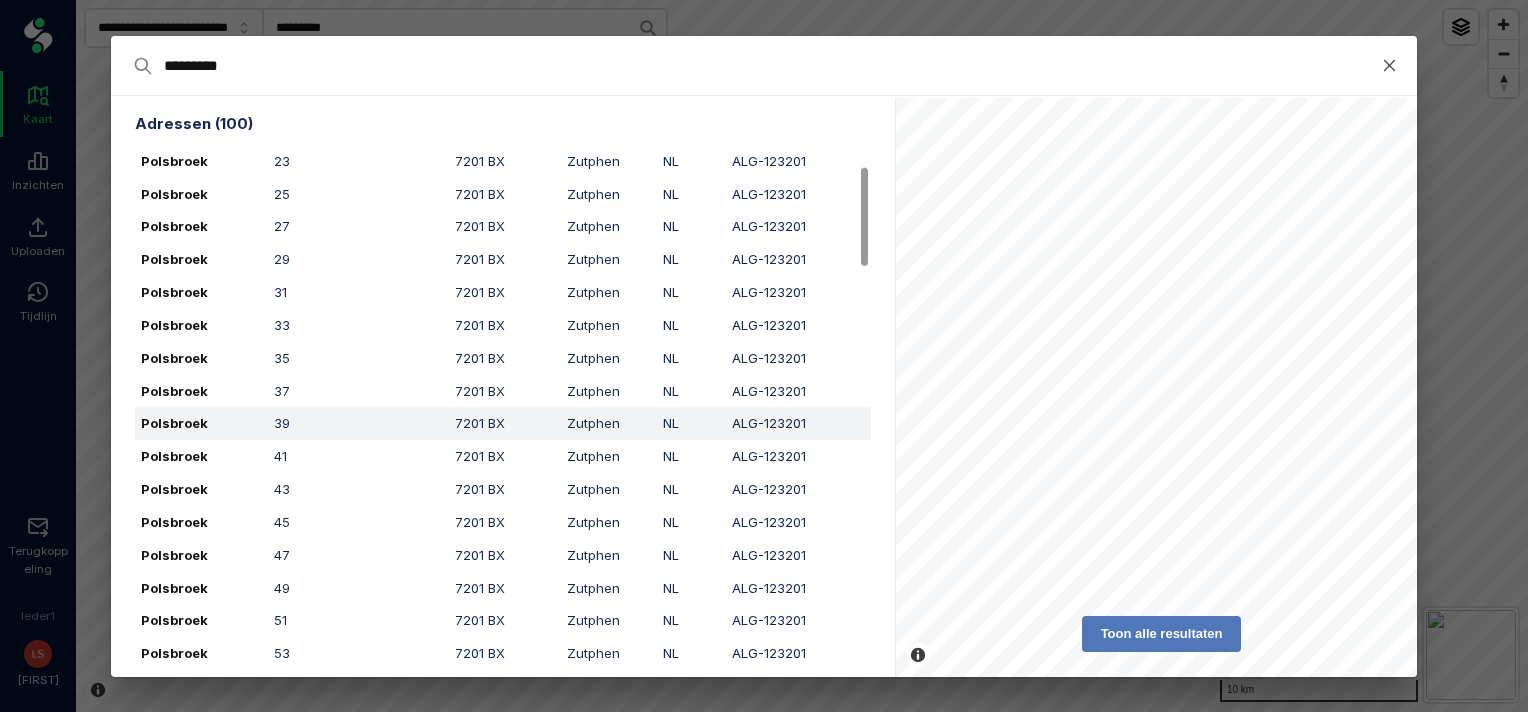 drag, startPoint x: 360, startPoint y: 417, endPoint x: 480, endPoint y: 416, distance: 120.004166 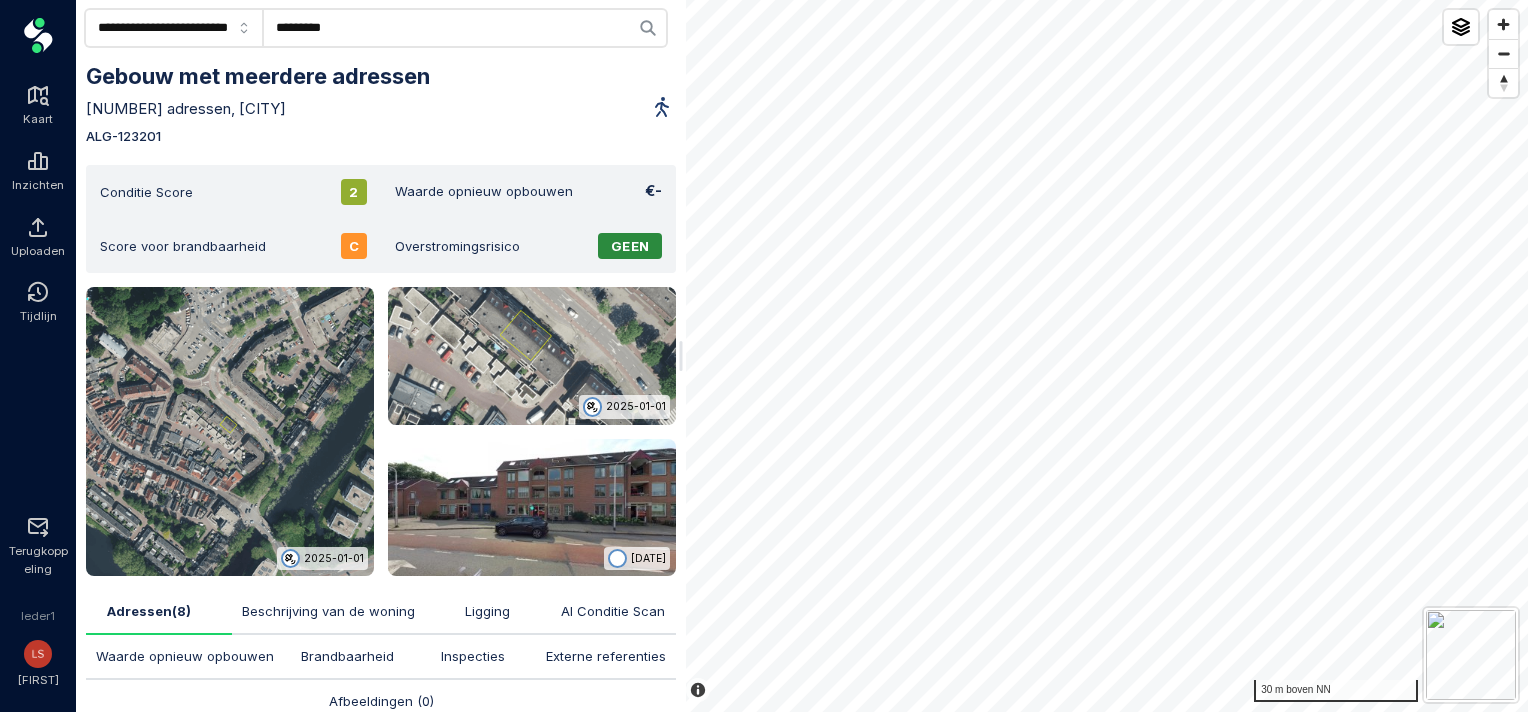drag, startPoint x: 835, startPoint y: 228, endPoint x: 571, endPoint y: 240, distance: 264.27258 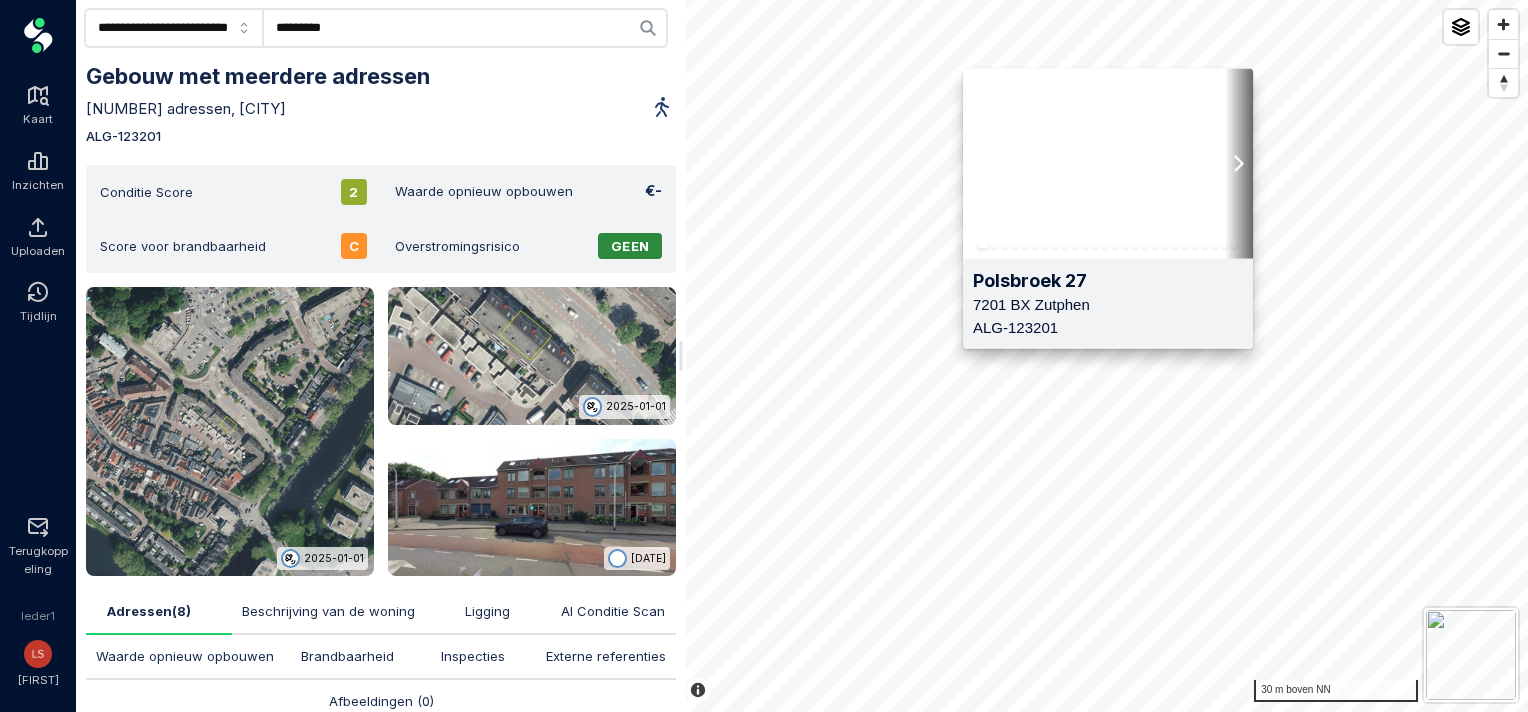 drag, startPoint x: 675, startPoint y: 618, endPoint x: 1120, endPoint y: 347, distance: 521.024 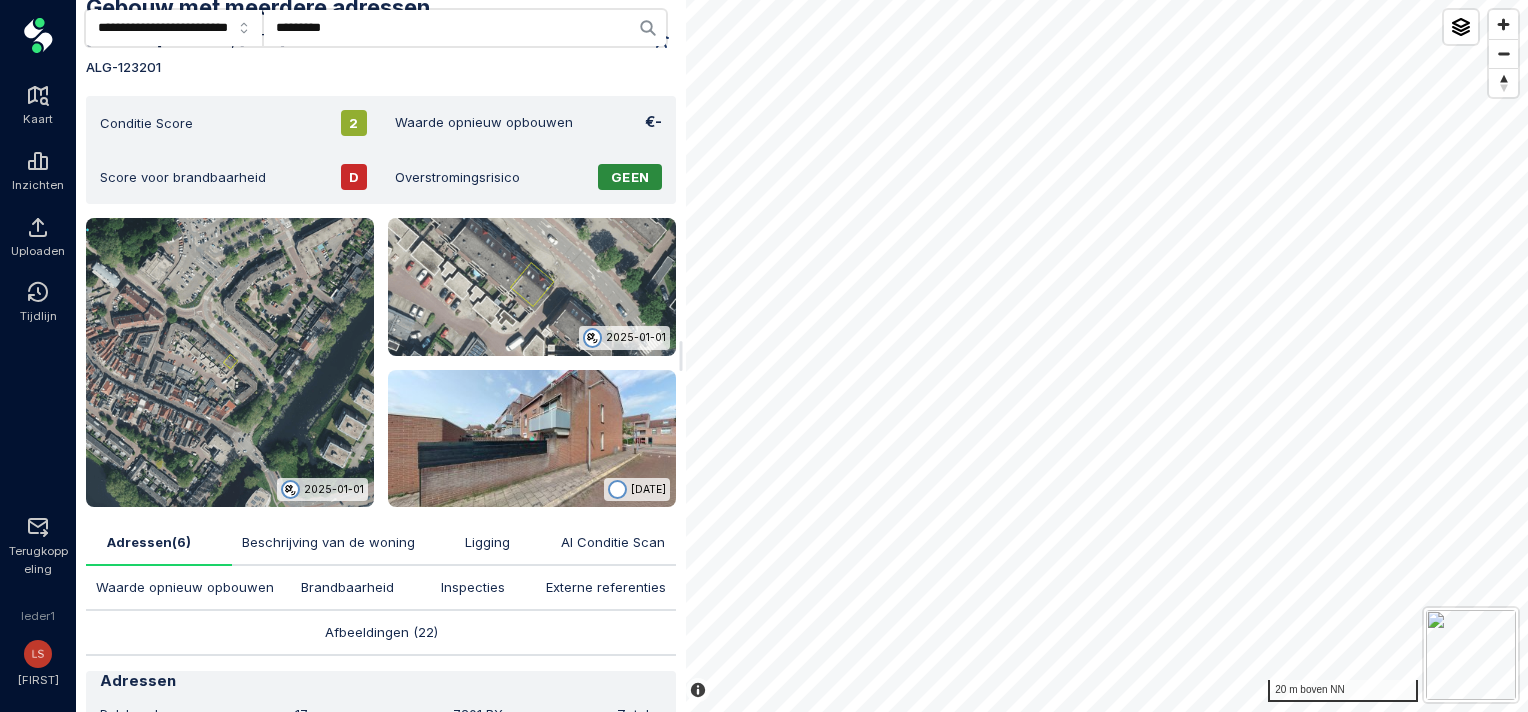 scroll, scrollTop: 200, scrollLeft: 0, axis: vertical 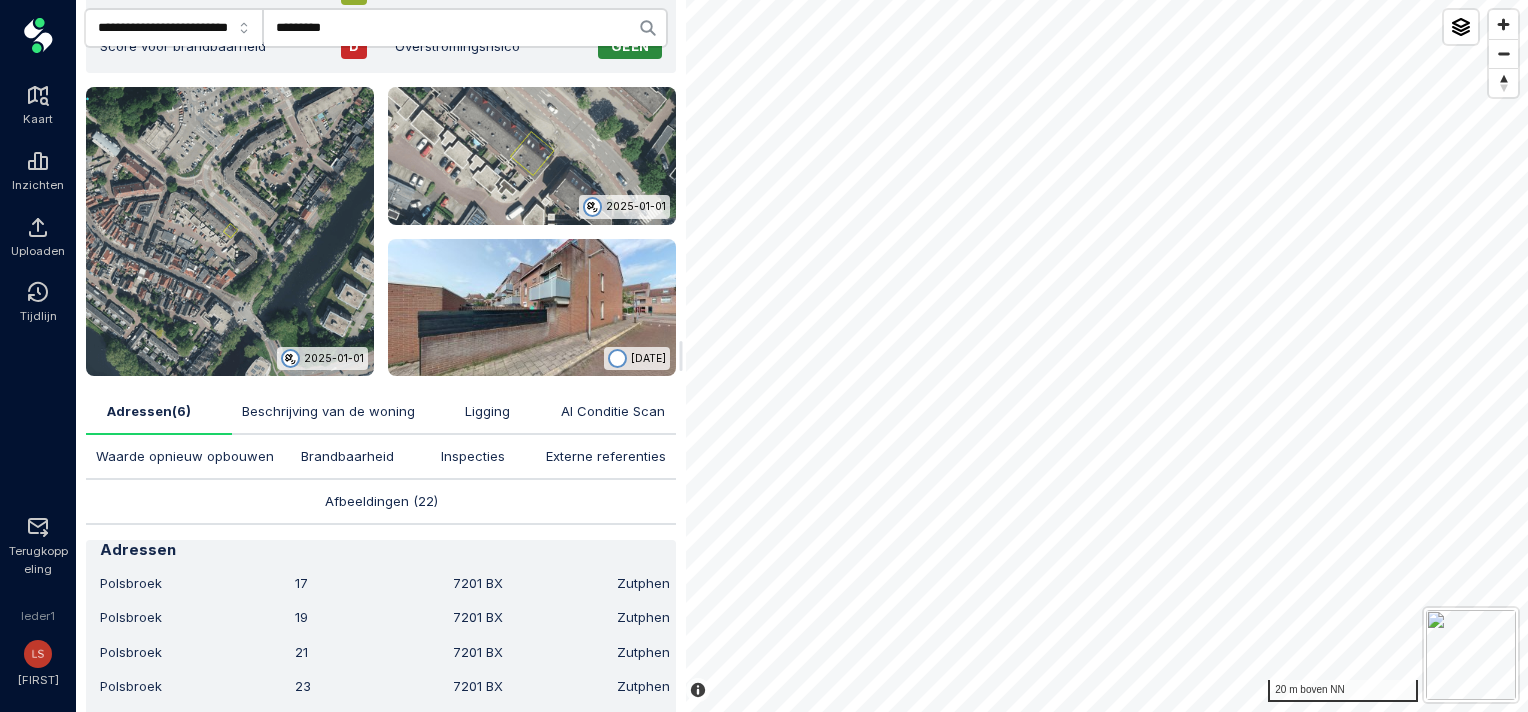 click on "Beschrijving van de woning" at bounding box center (328, 411) 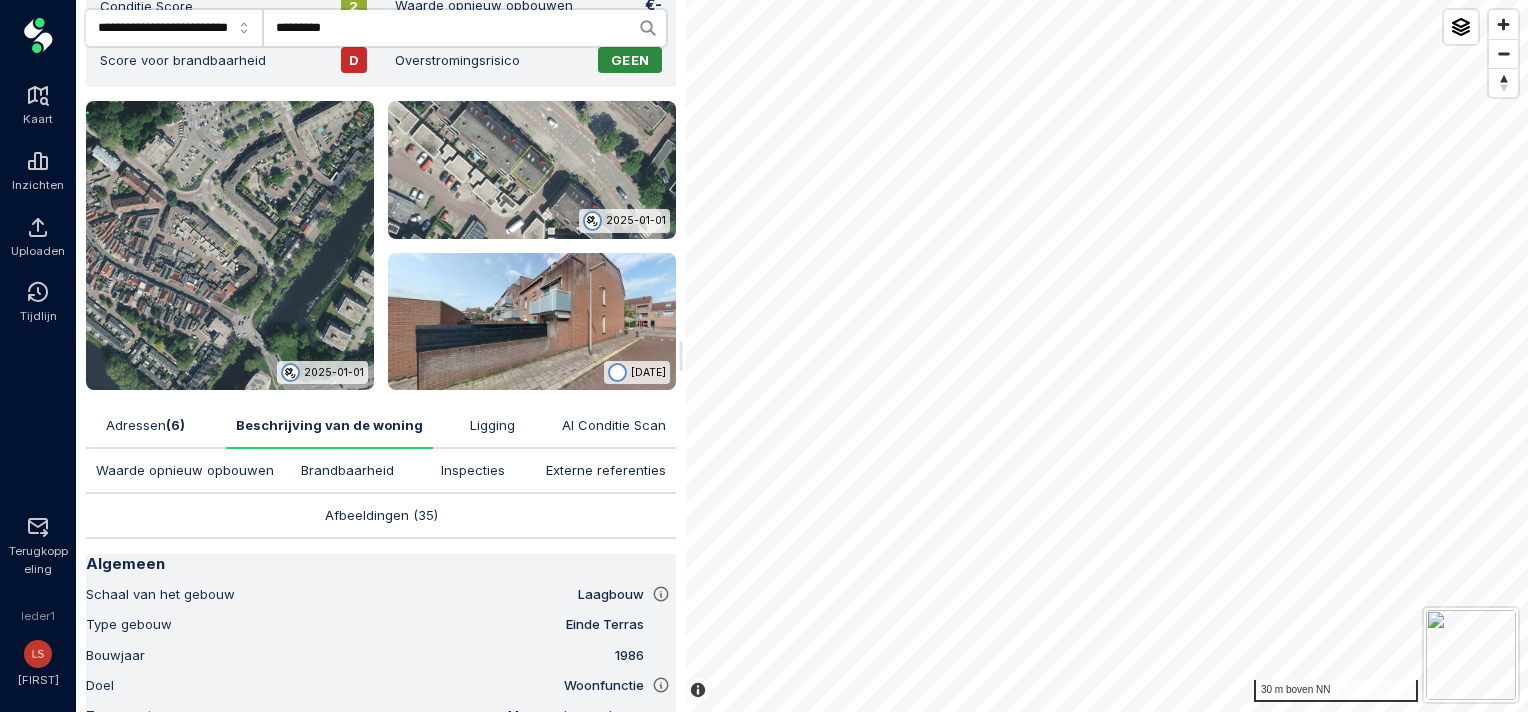 scroll, scrollTop: 169, scrollLeft: 0, axis: vertical 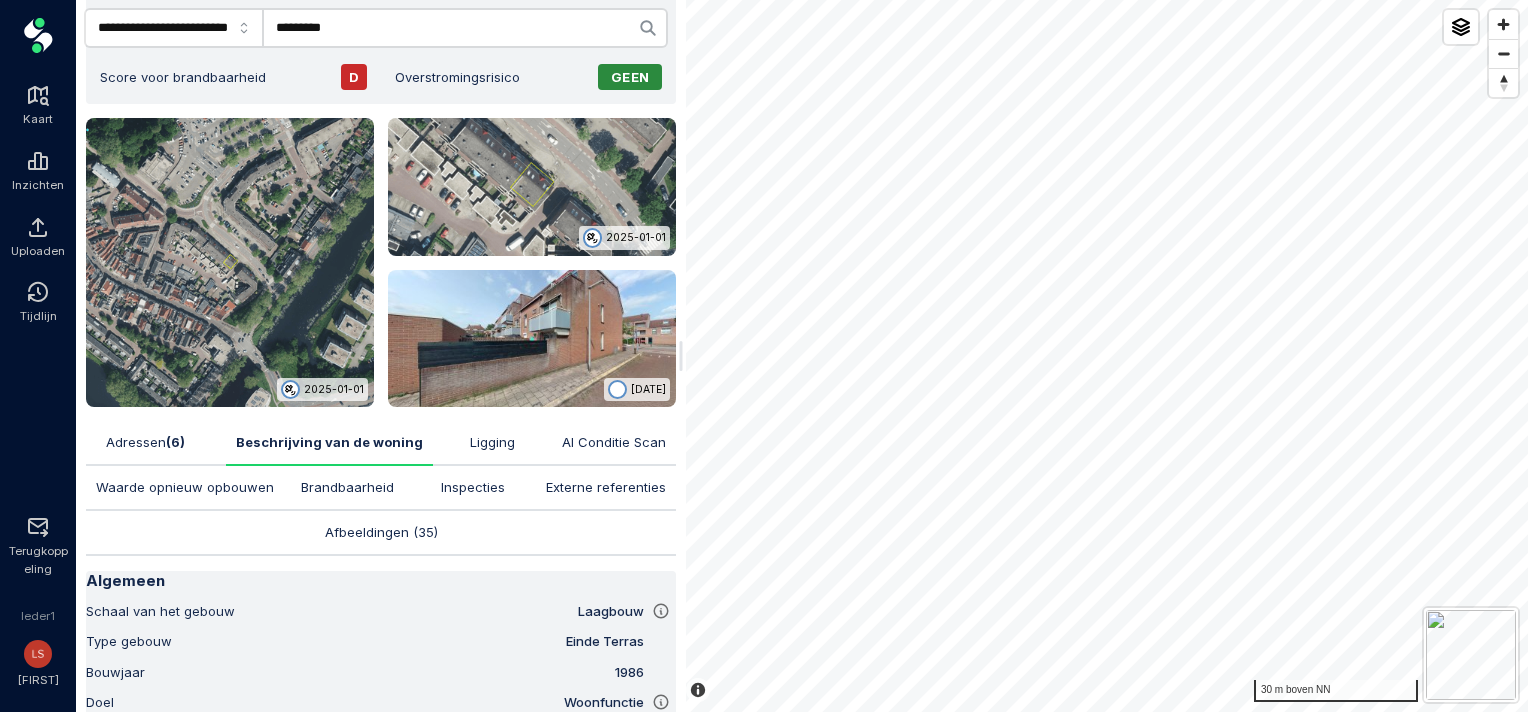 click on "Ligging" at bounding box center [492, 442] 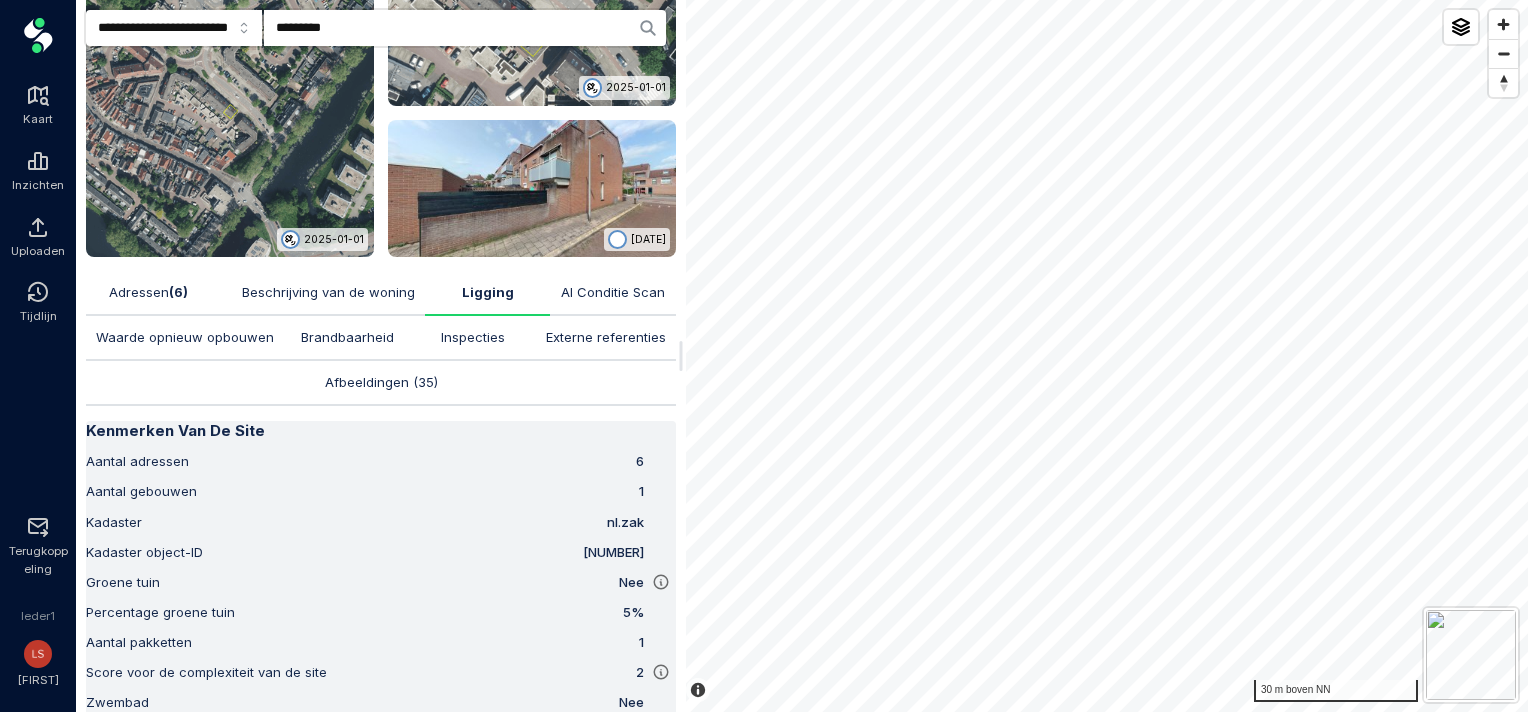scroll, scrollTop: 0, scrollLeft: 0, axis: both 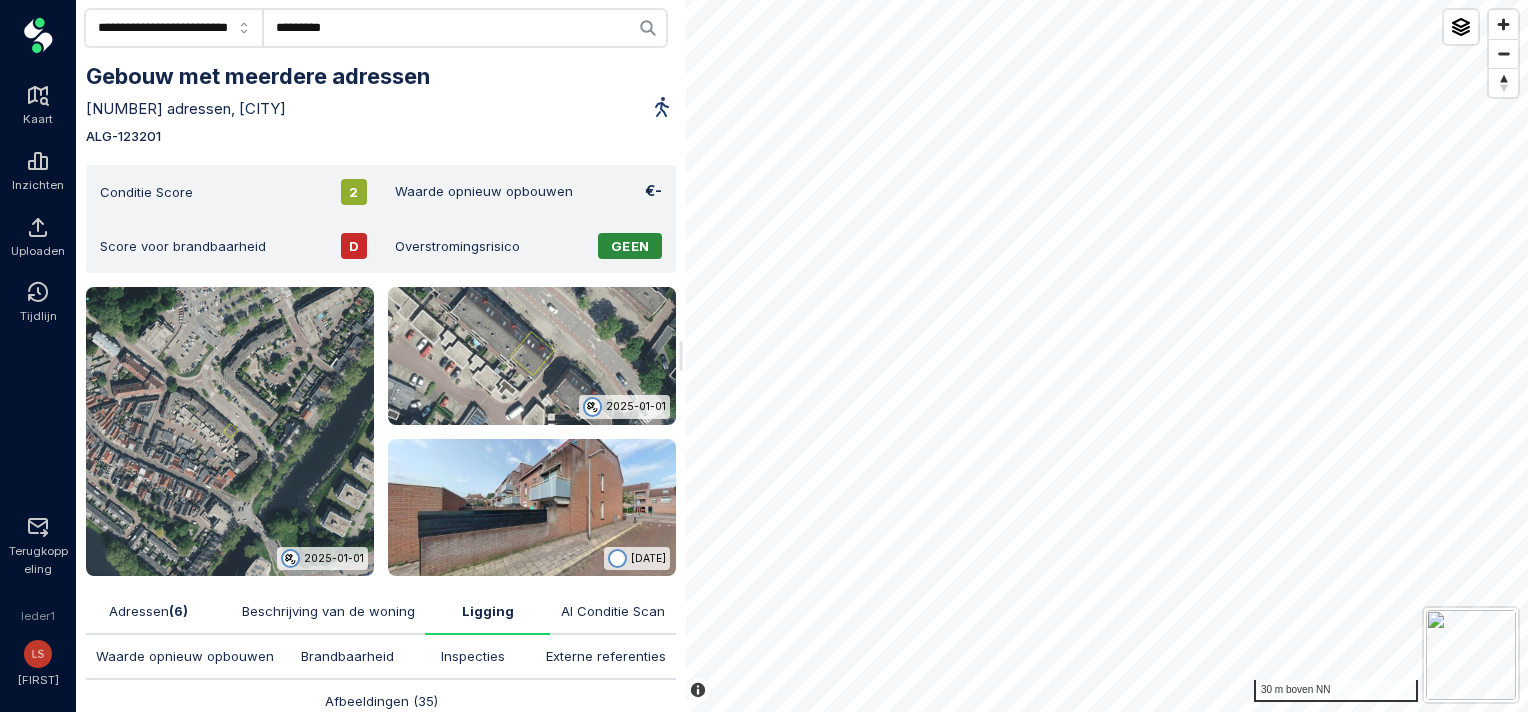 drag, startPoint x: 365, startPoint y: 24, endPoint x: 334, endPoint y: 20, distance: 31.257 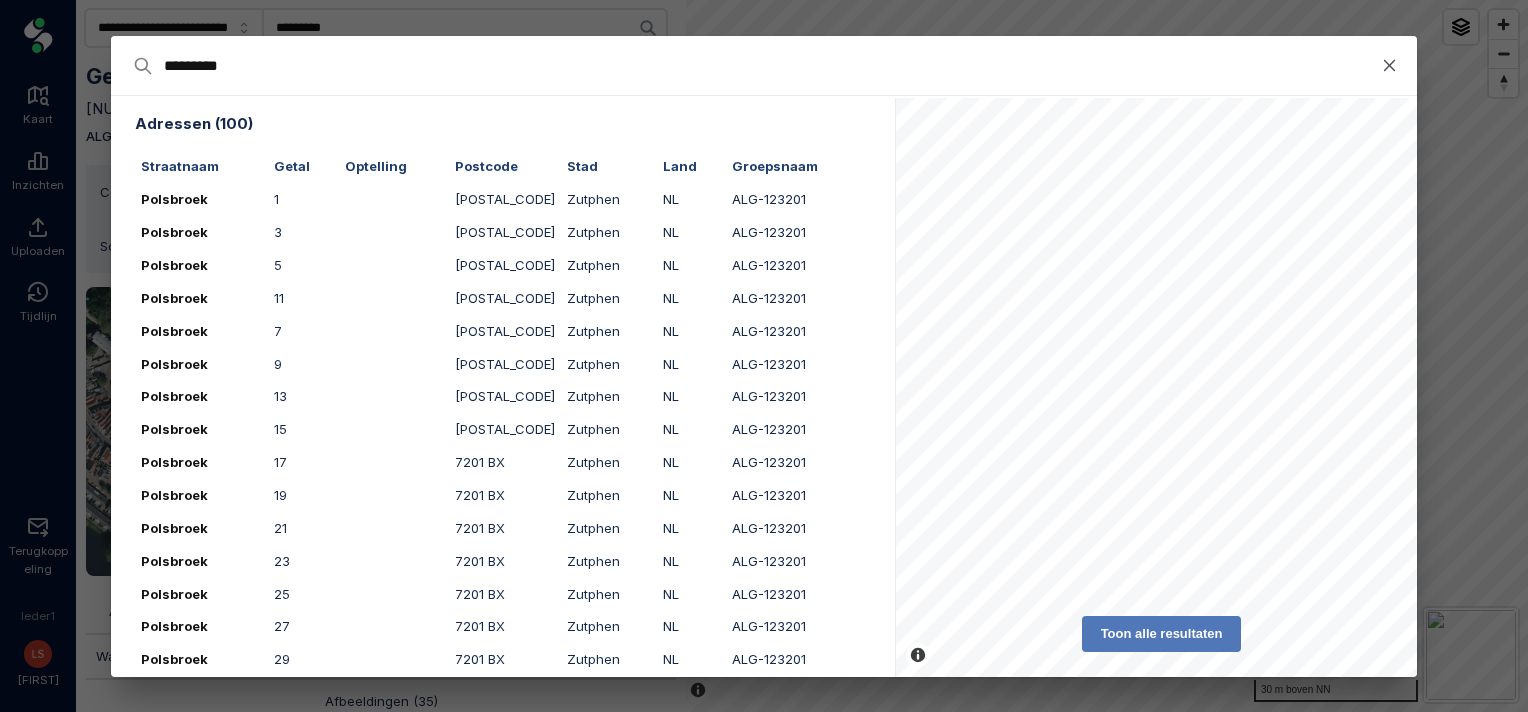 type on "********" 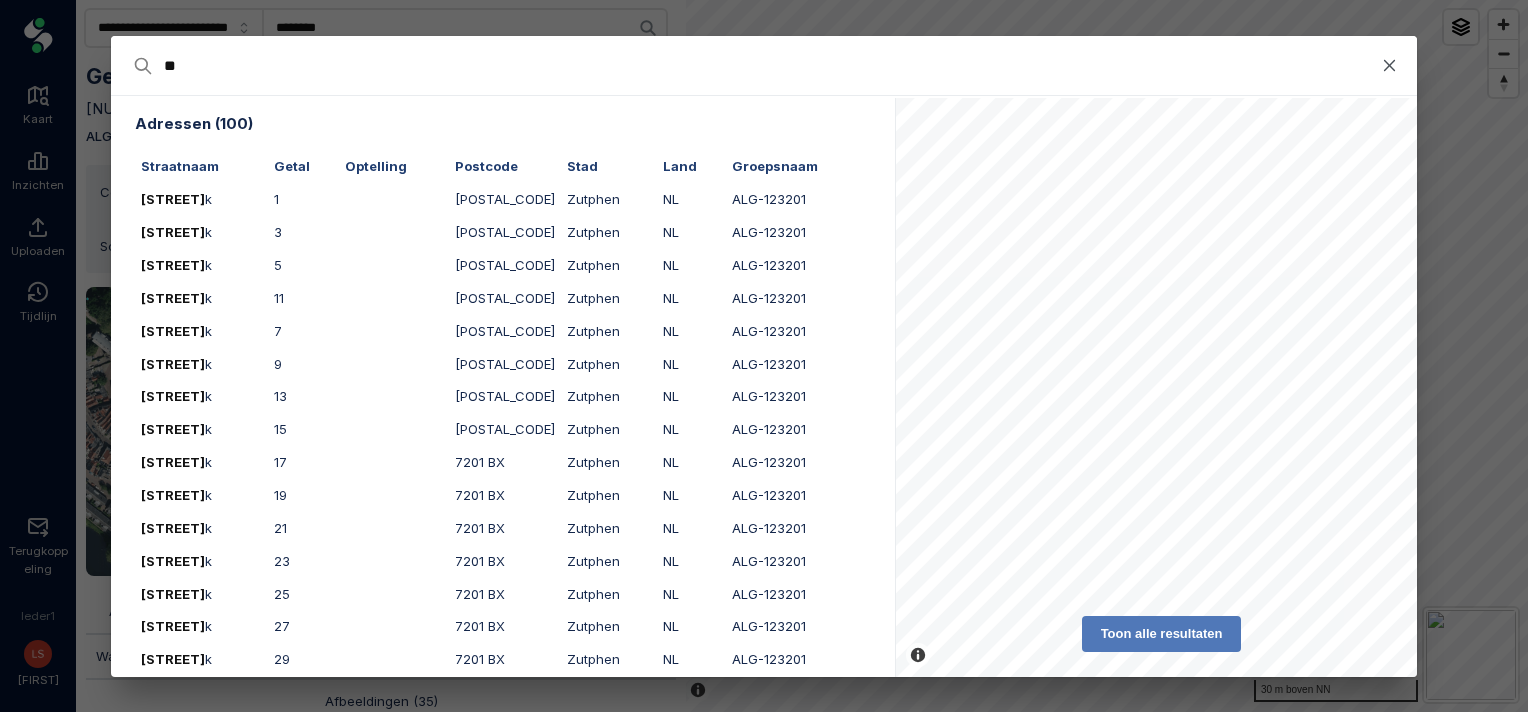 type on "*" 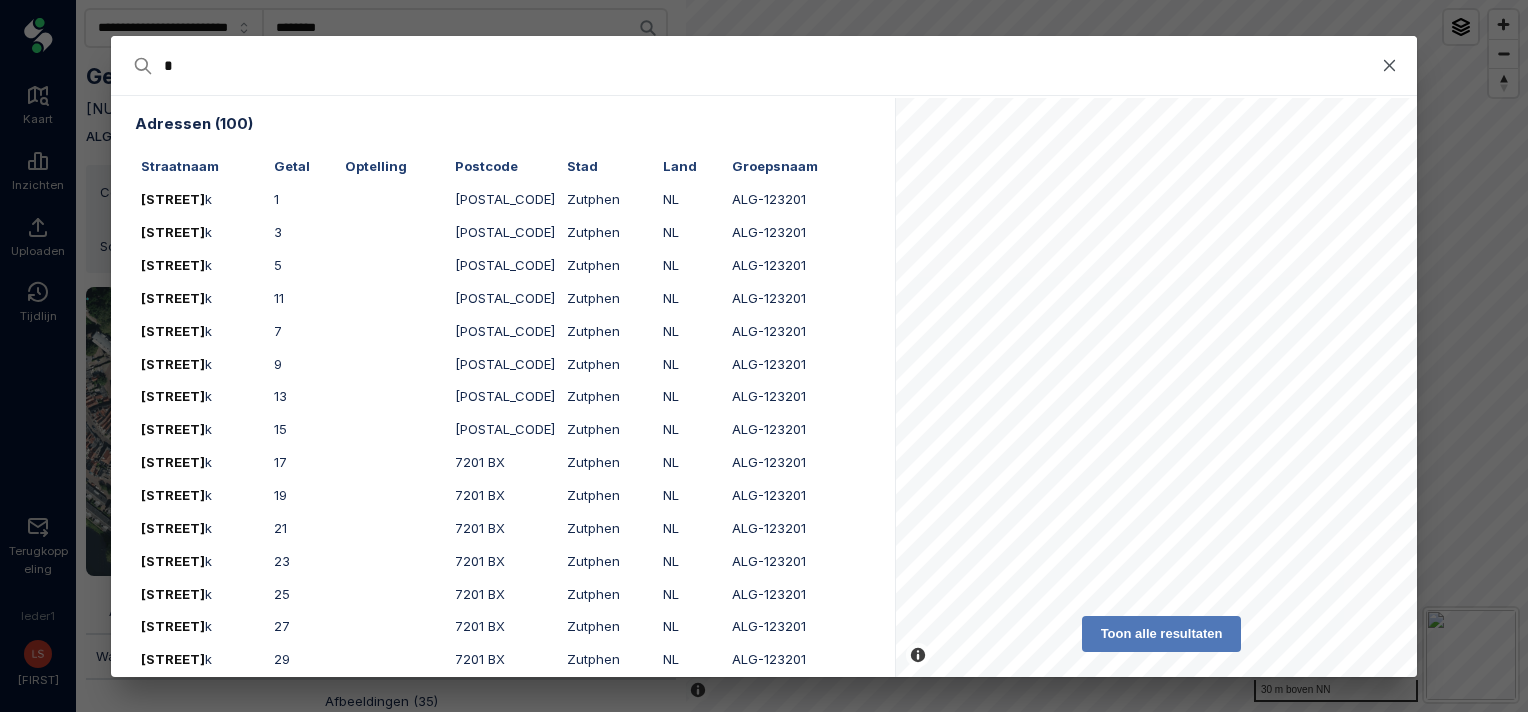 type 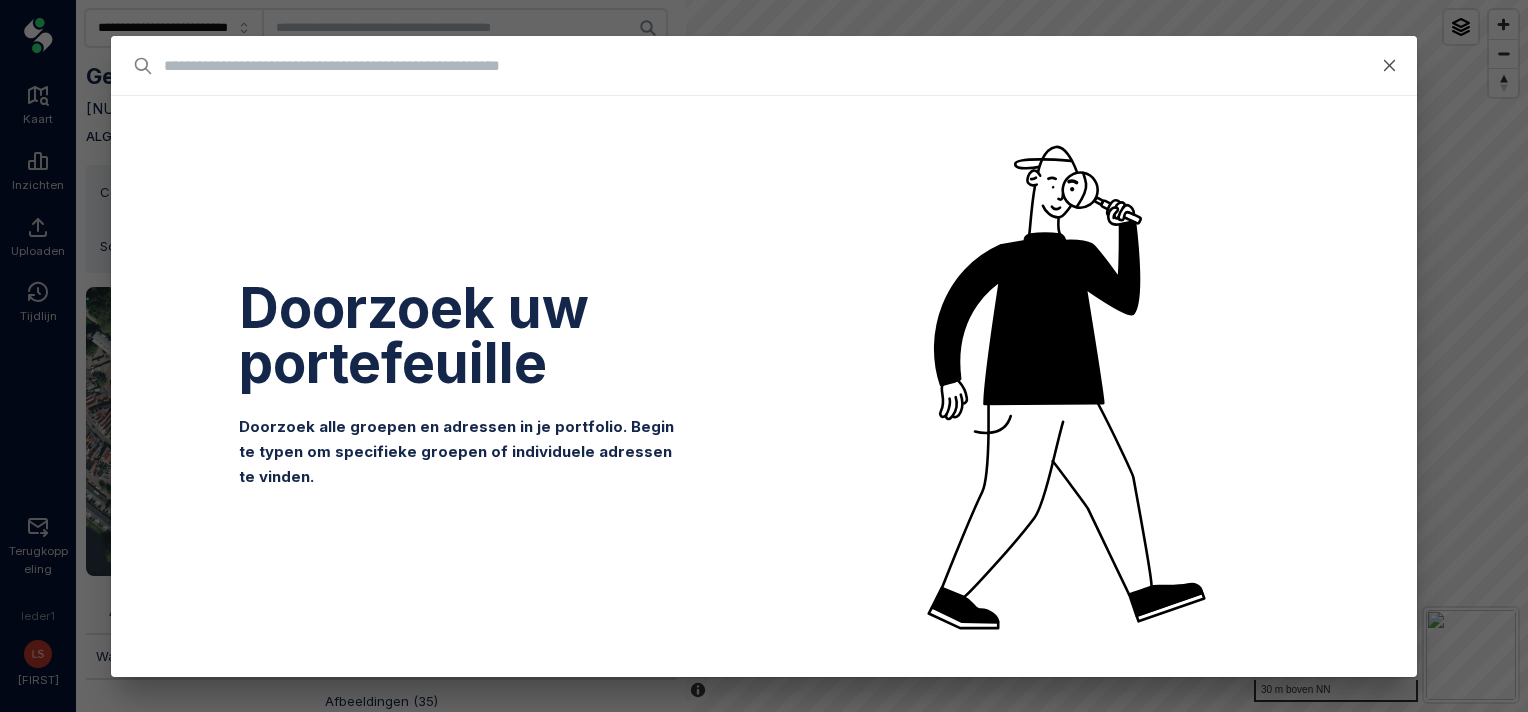 type on "*" 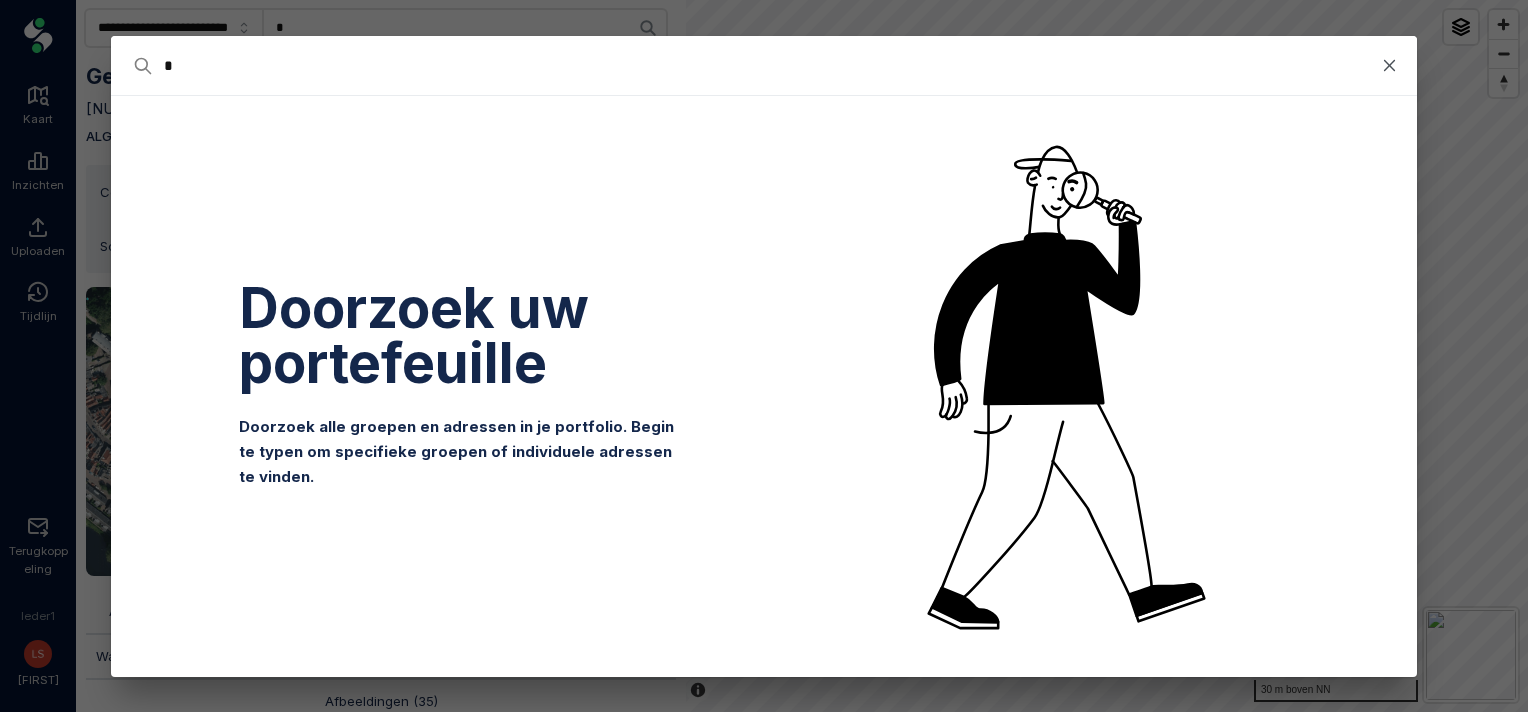type on "**" 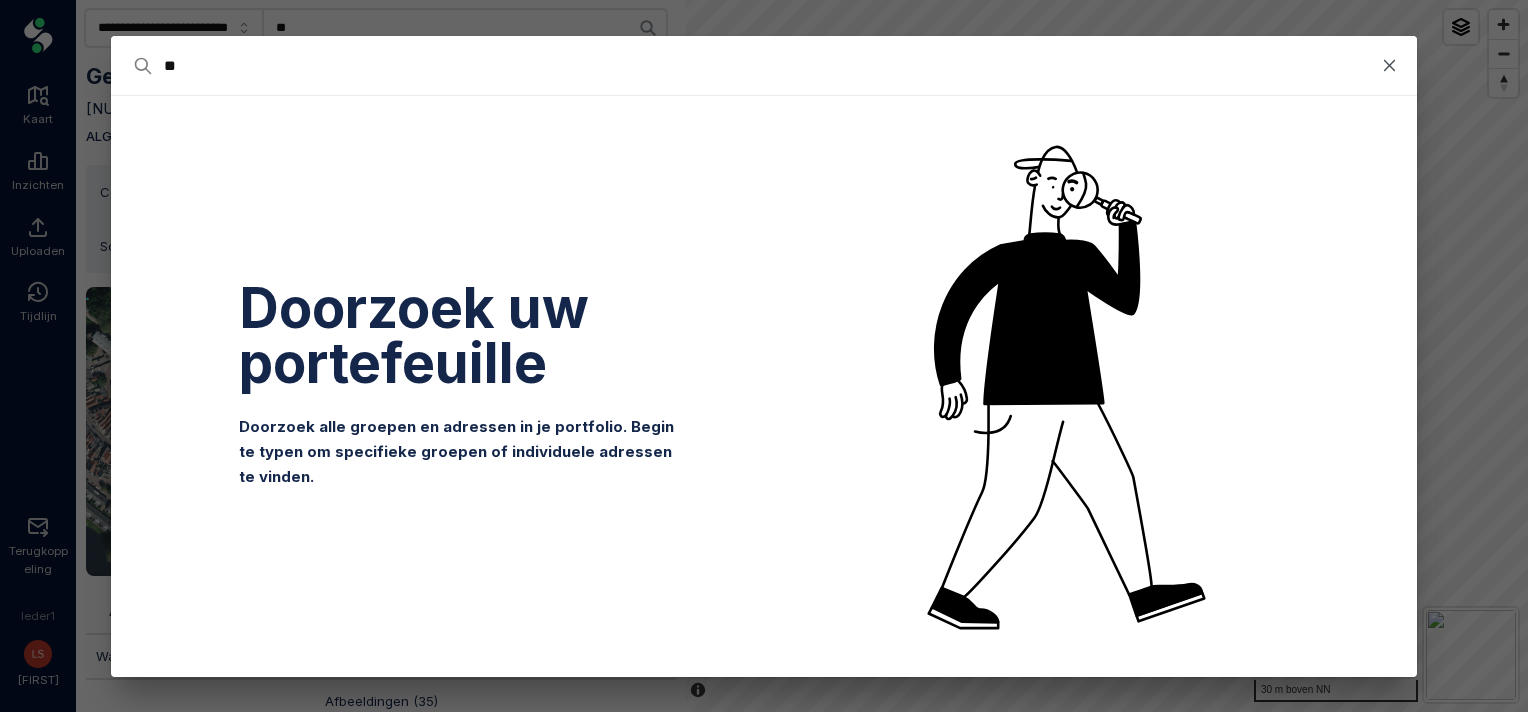 type on "***" 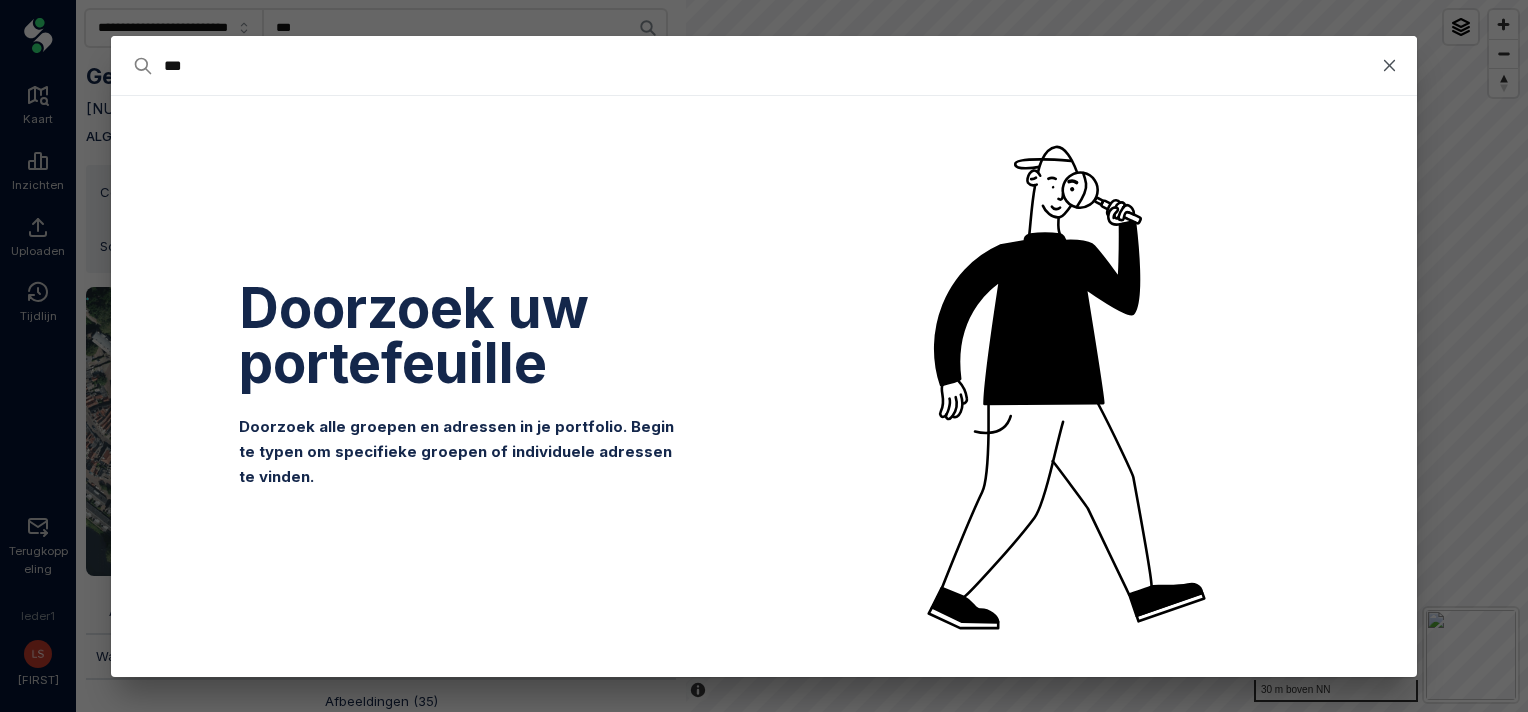 type on "****" 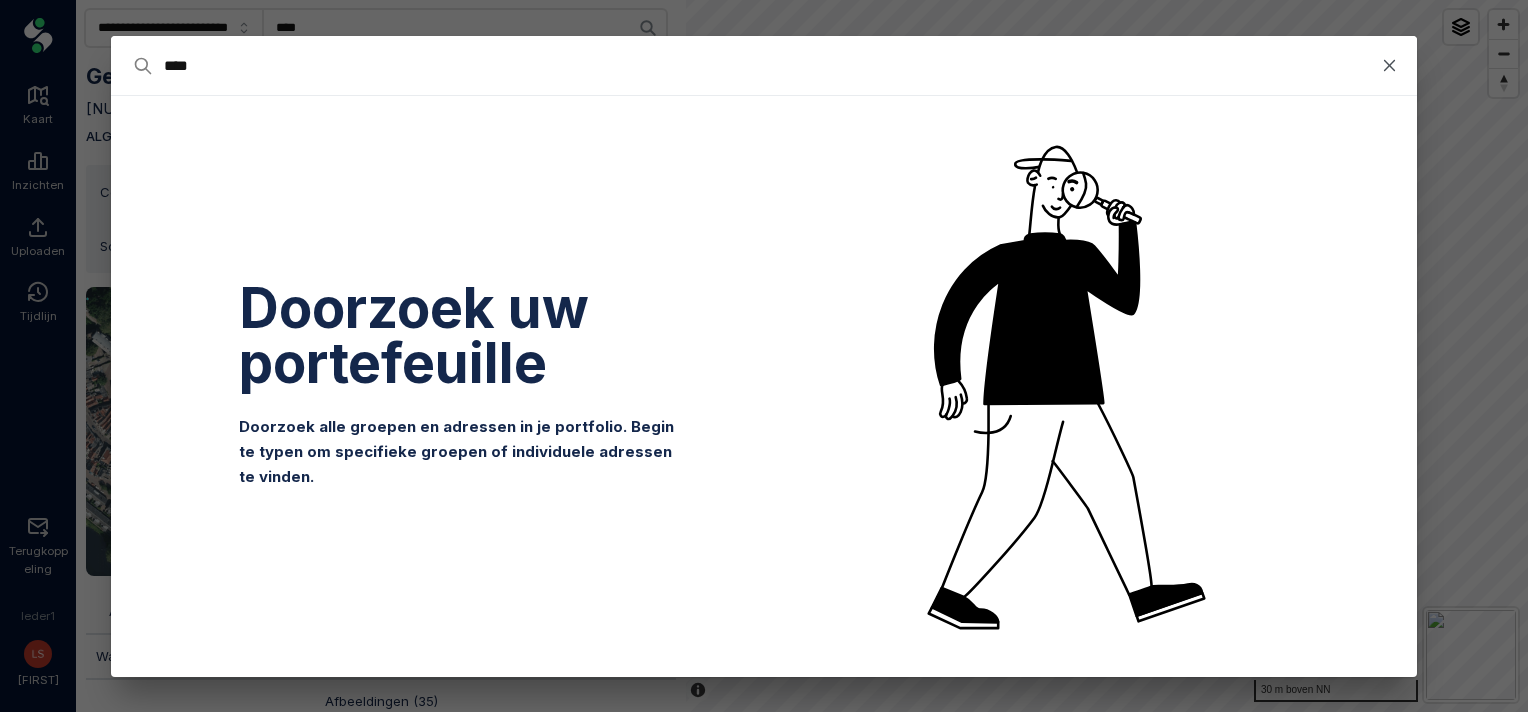 type on "*****" 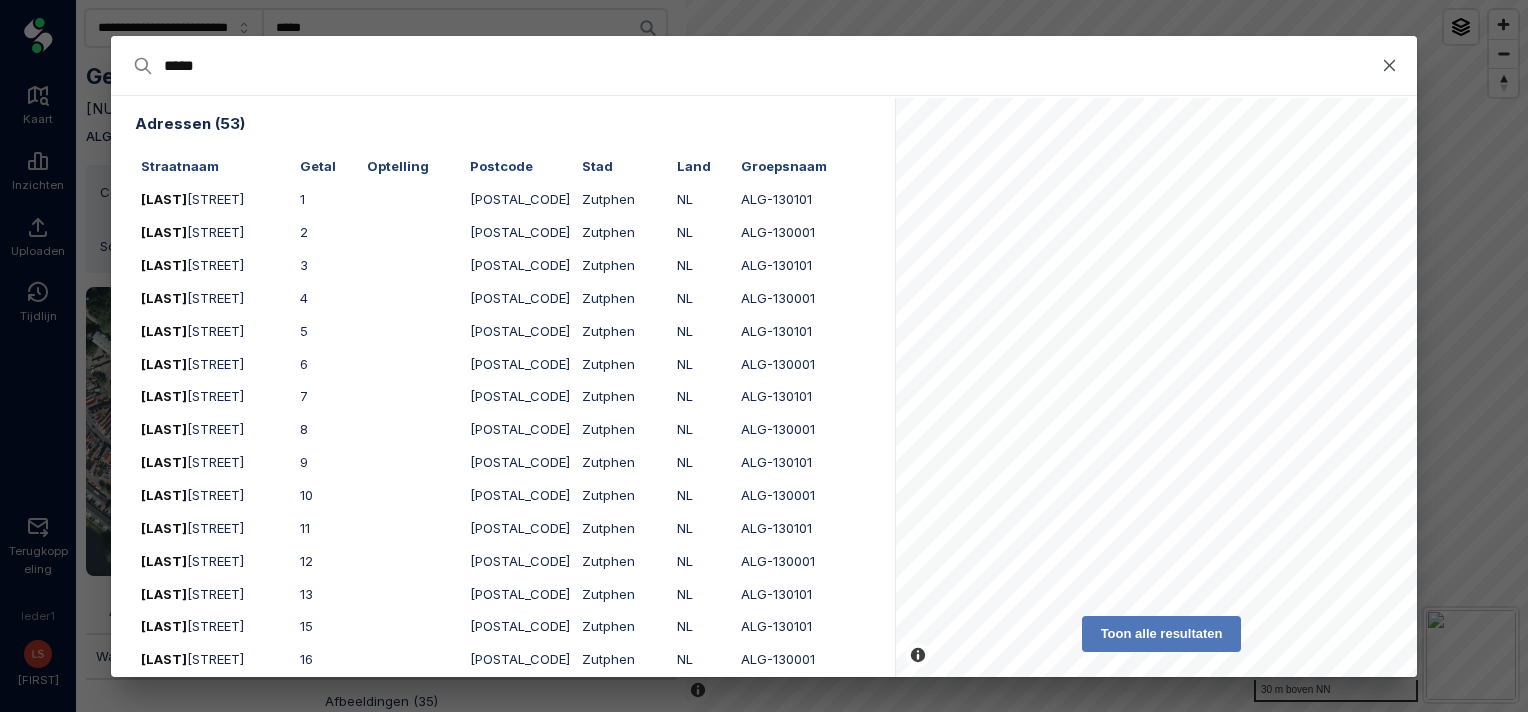 type on "******" 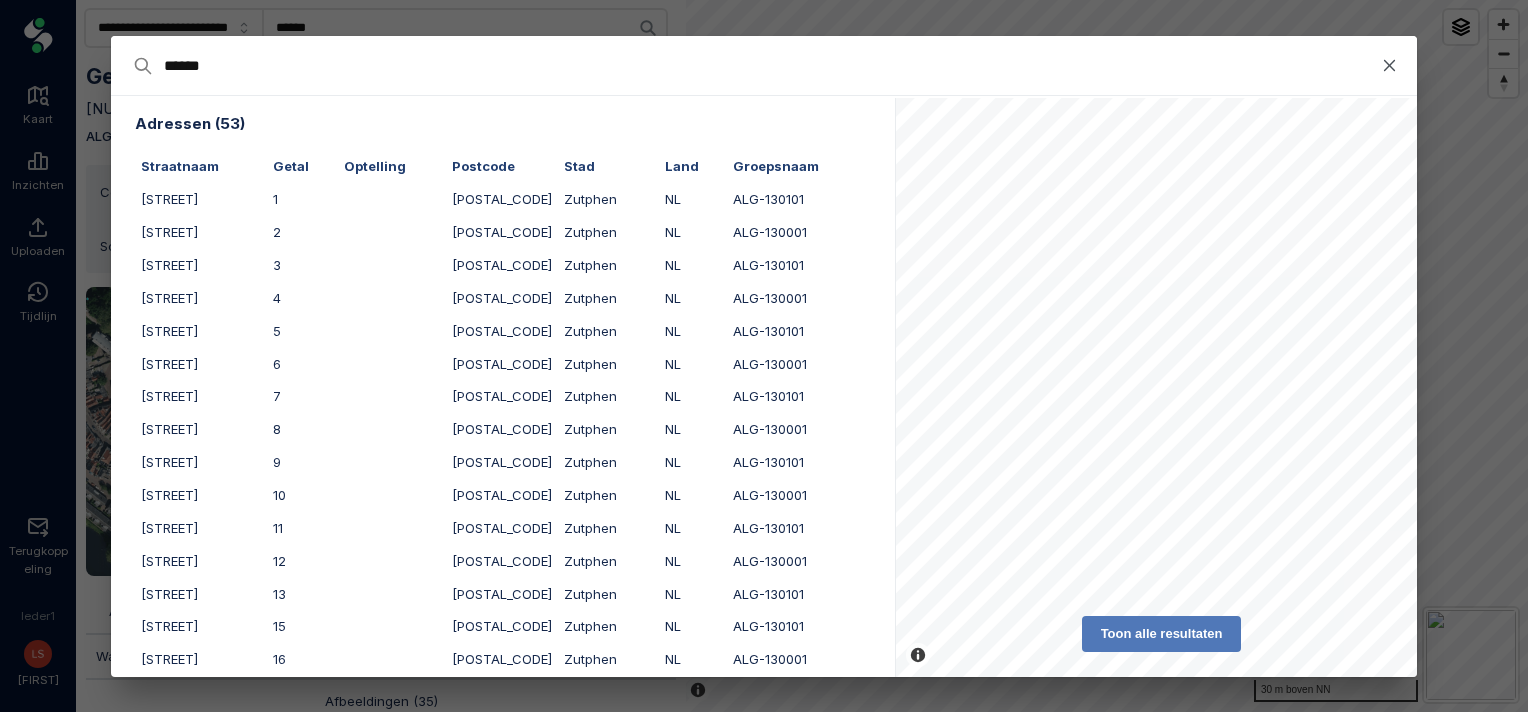 type on "*******" 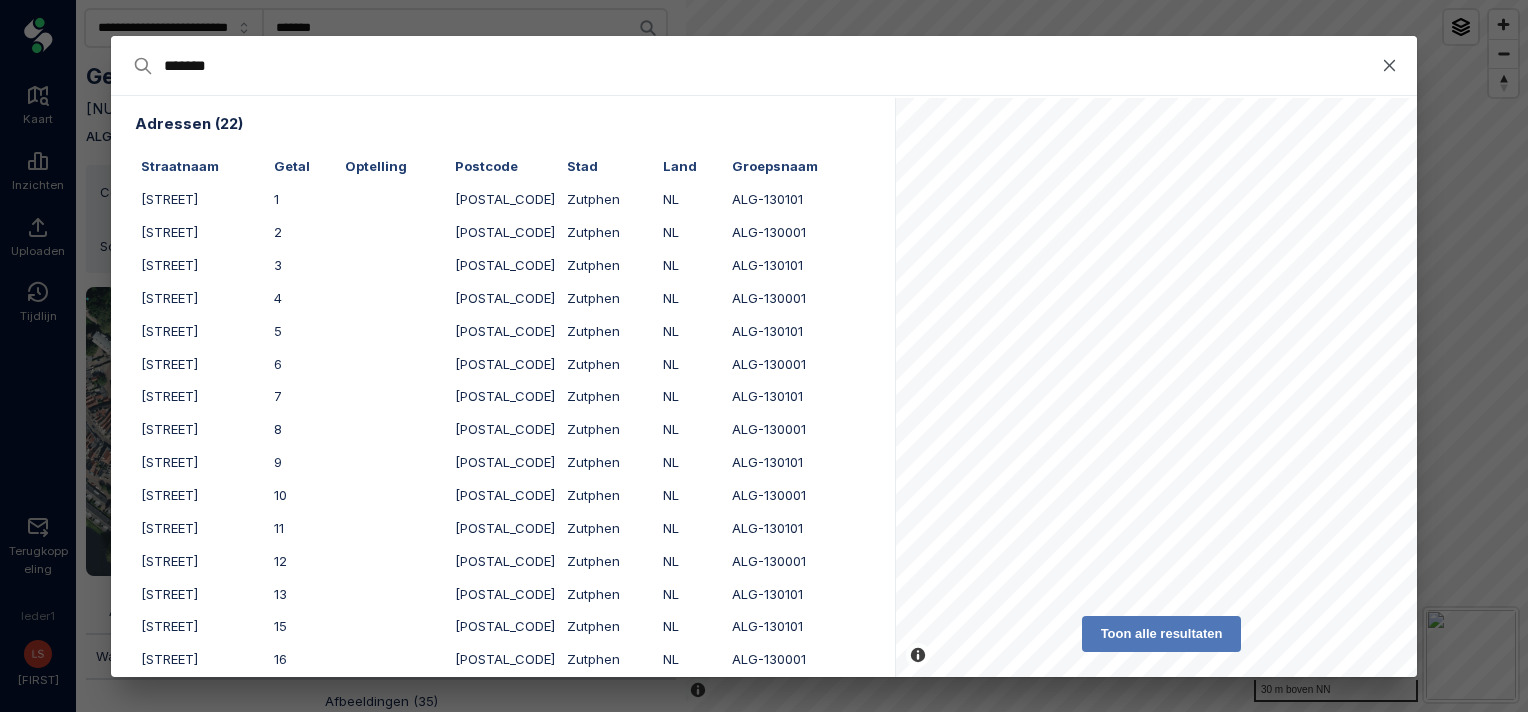 type on "******" 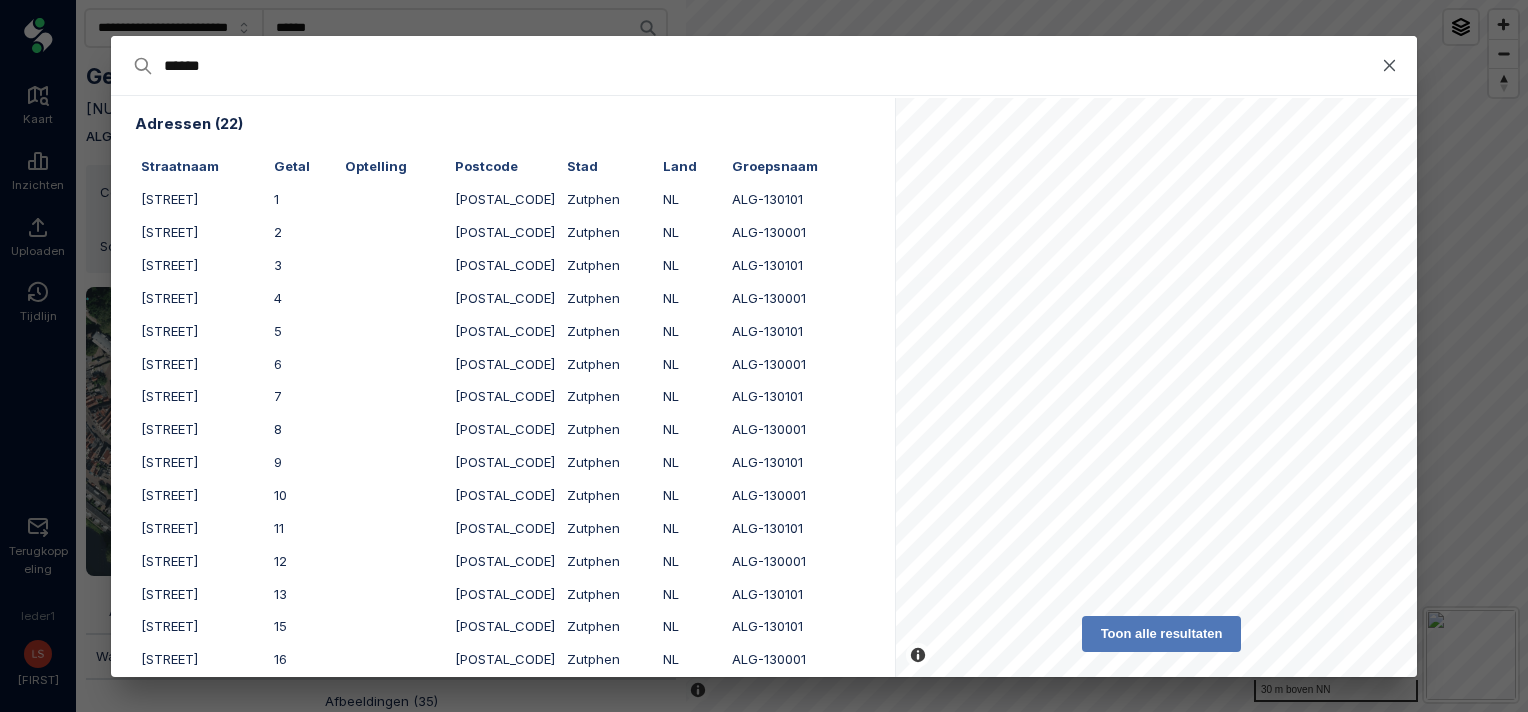 type on "*****" 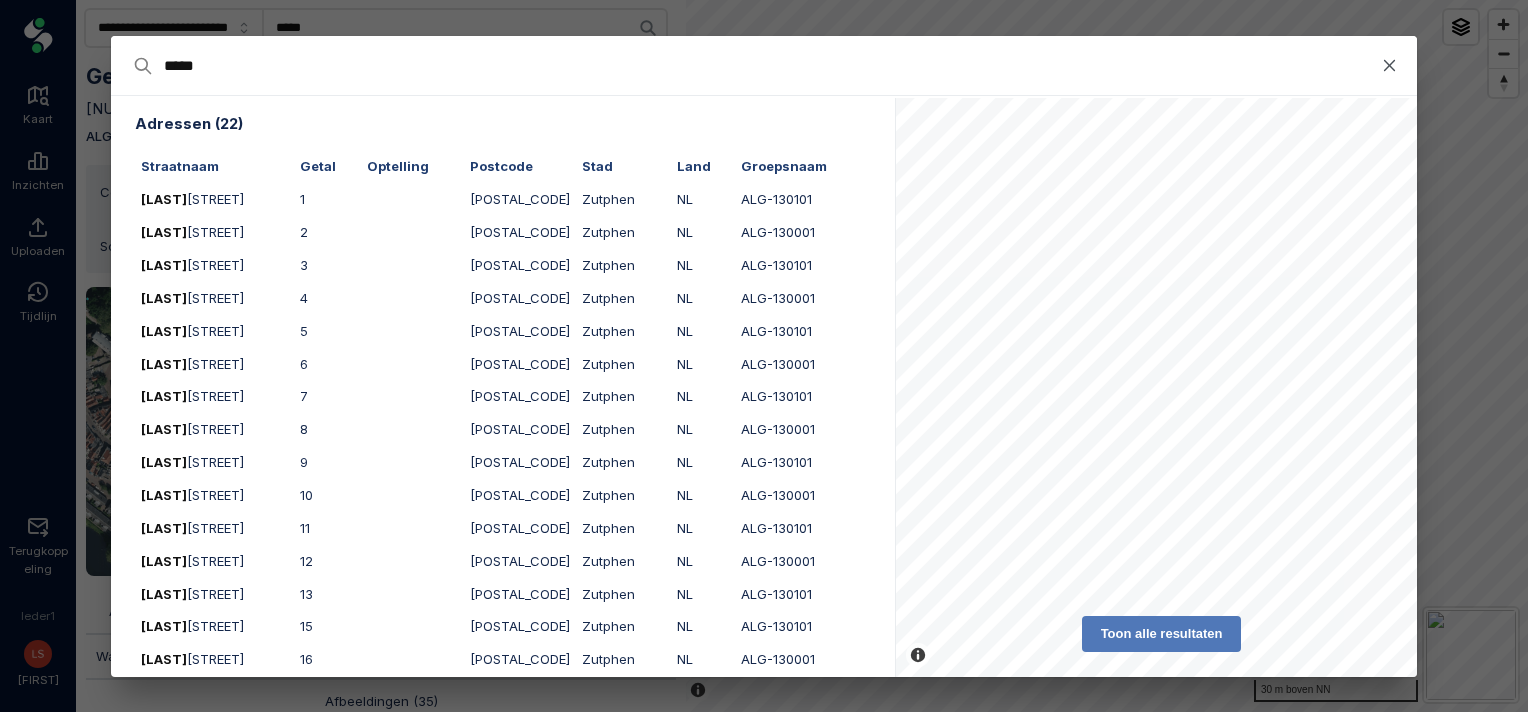 type on "******" 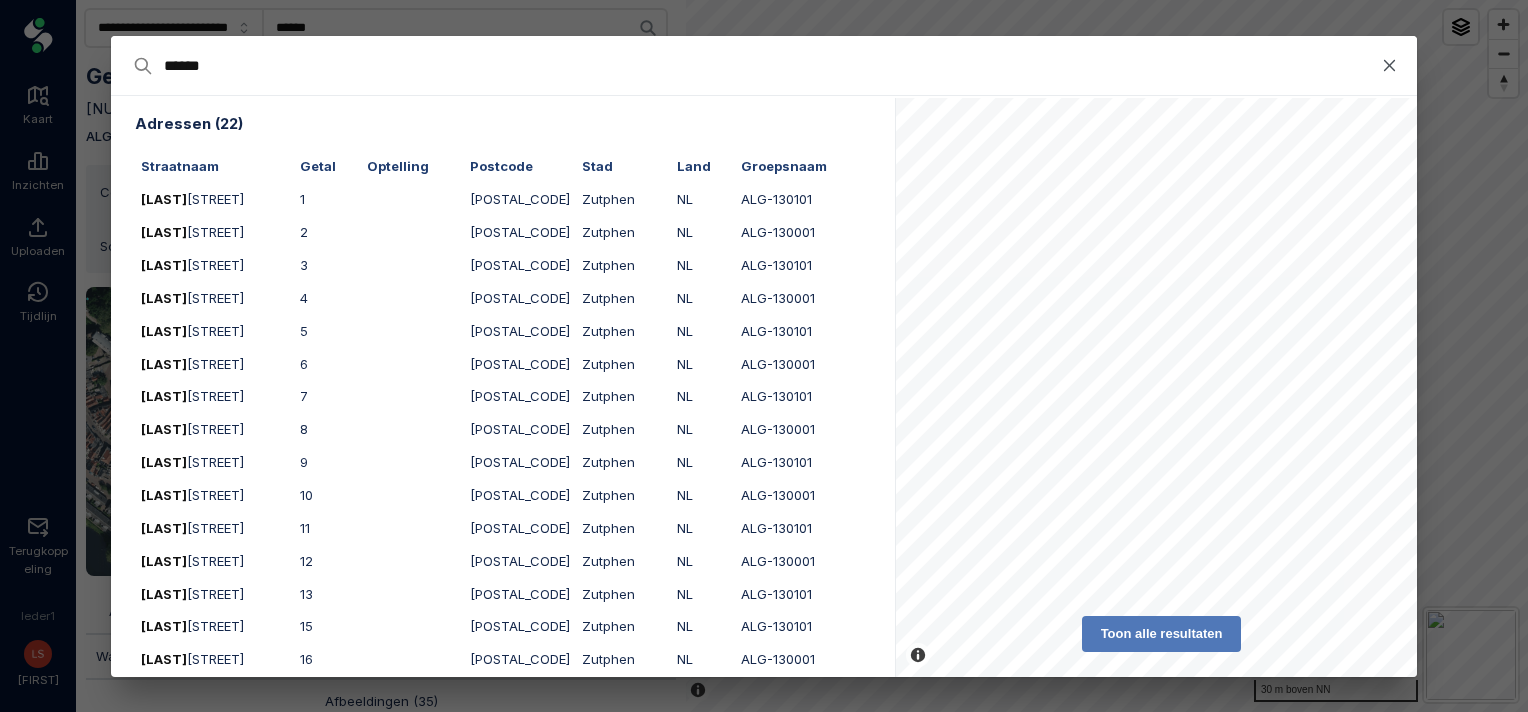 type on "*******" 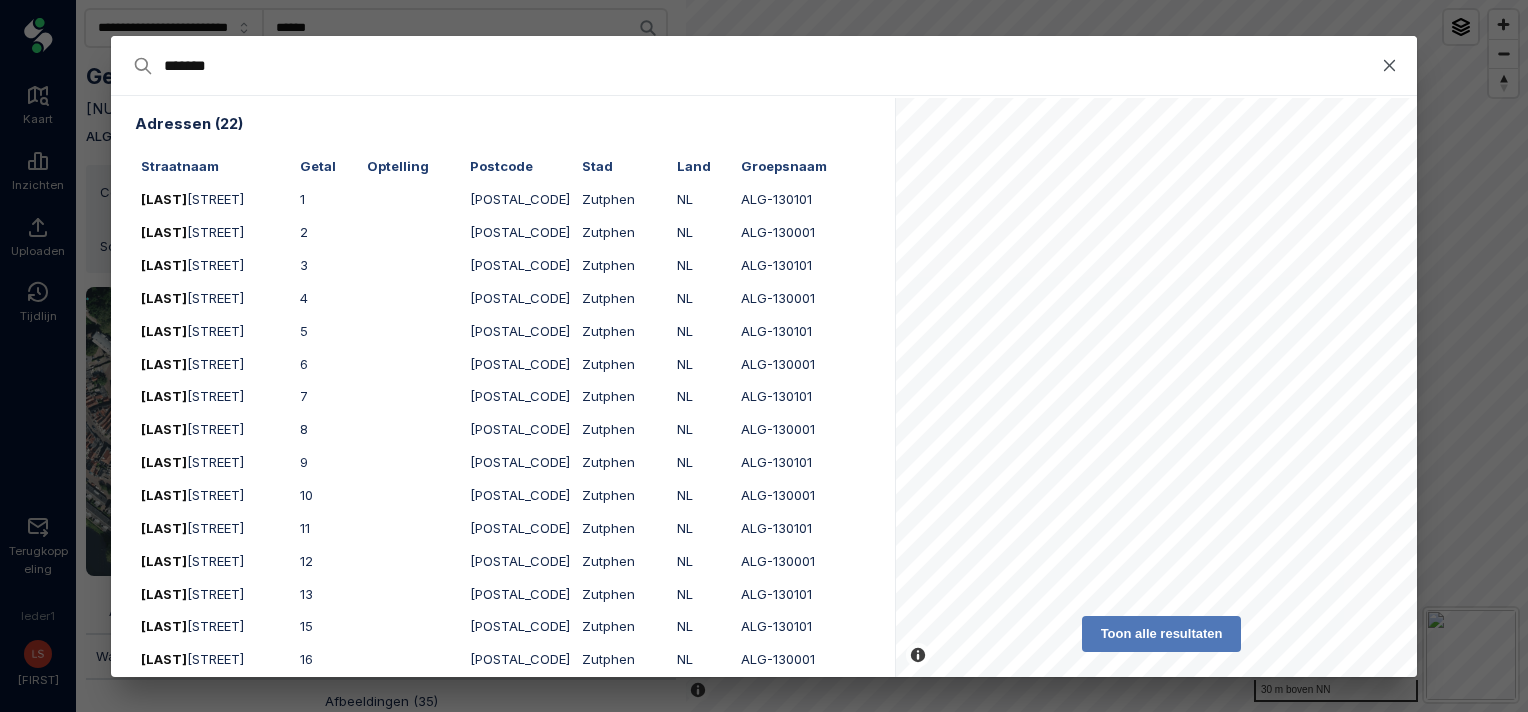 type on "*******" 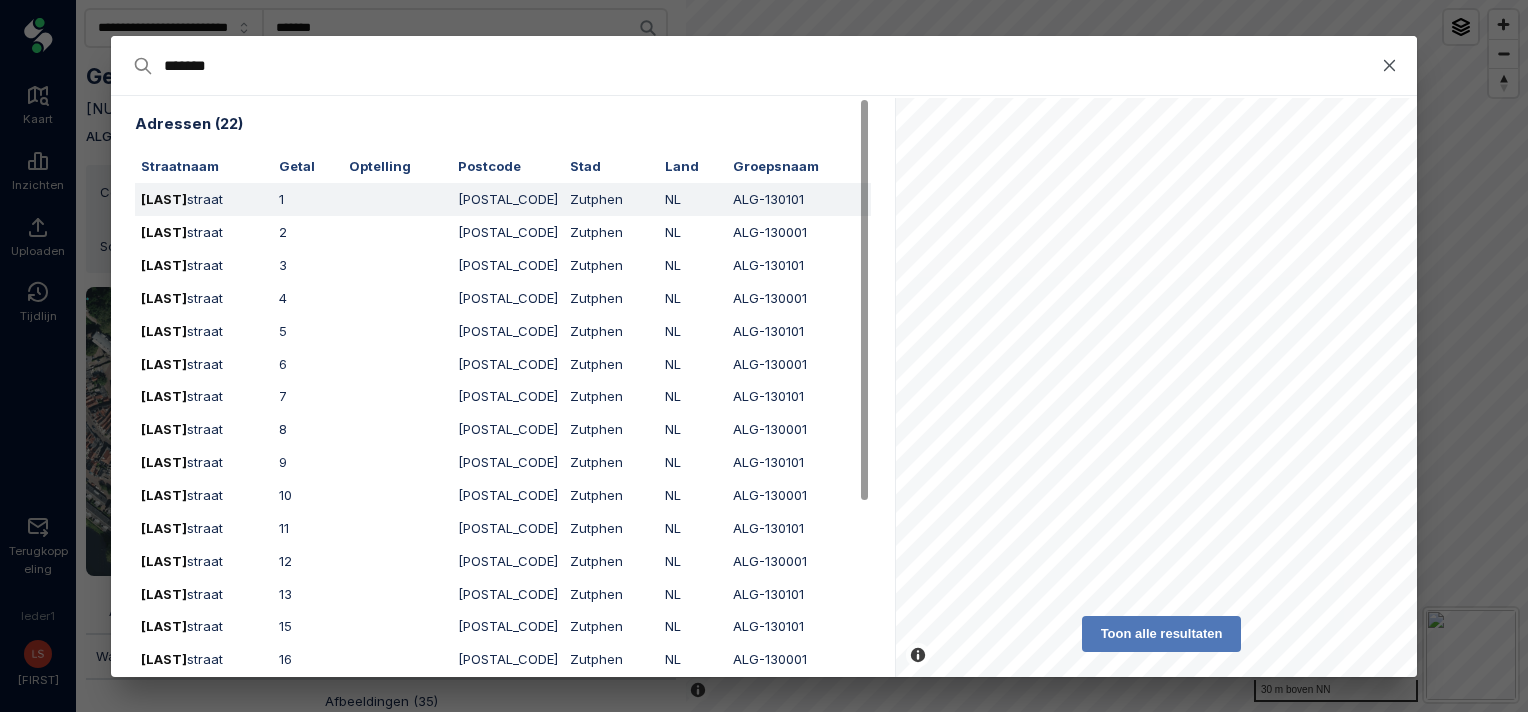 type on "*******" 